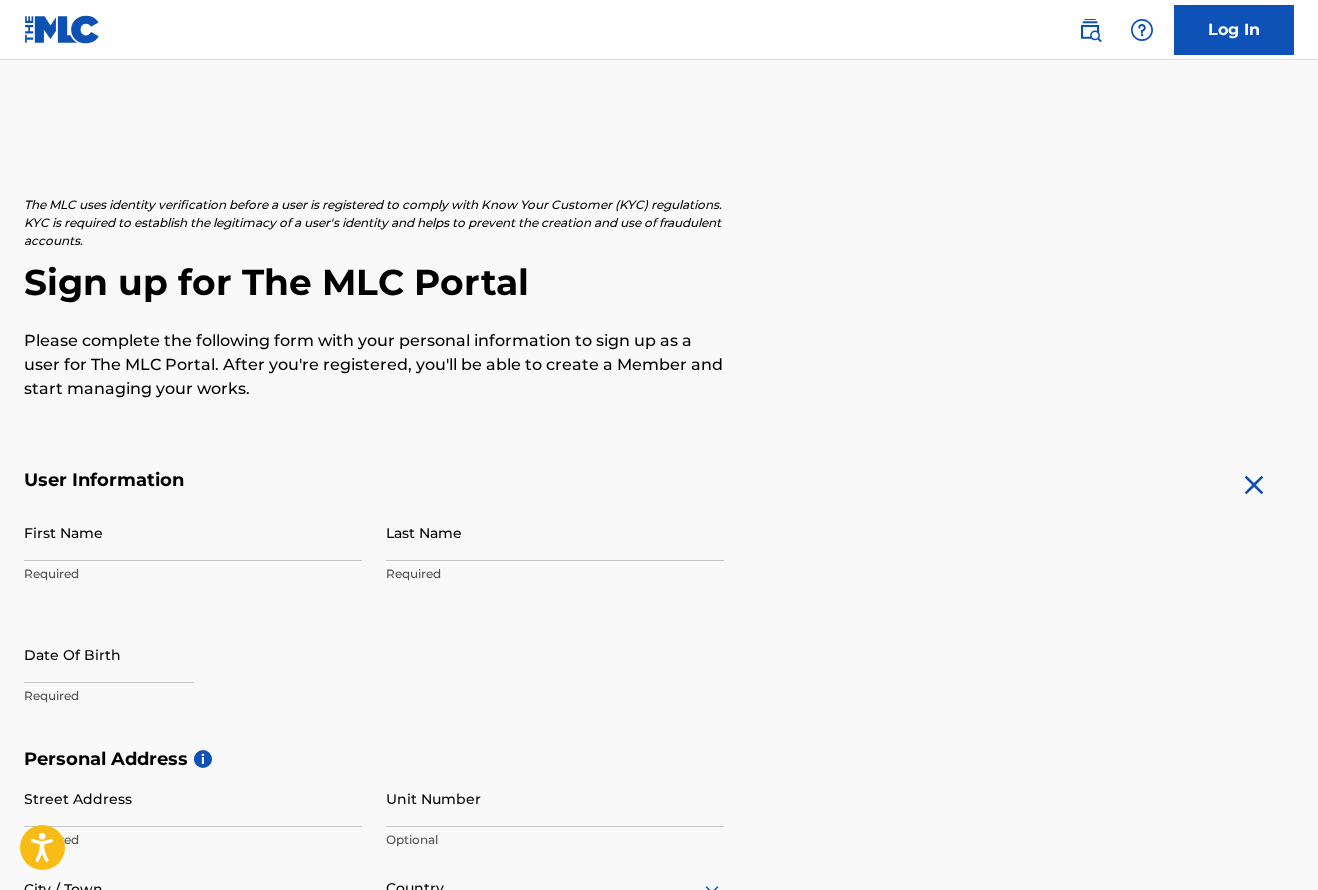 scroll, scrollTop: 0, scrollLeft: 0, axis: both 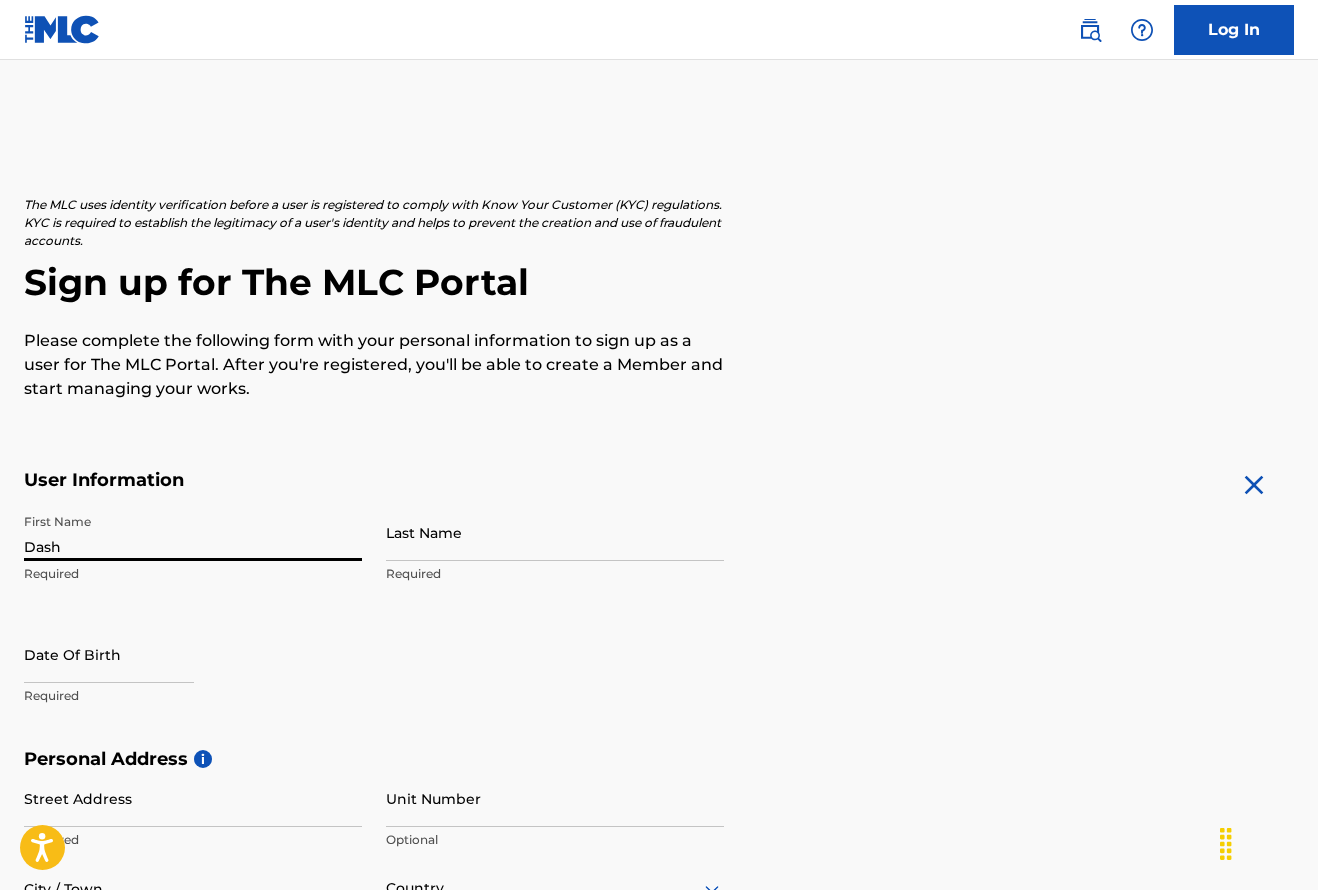 drag, startPoint x: 89, startPoint y: 555, endPoint x: 19, endPoint y: 545, distance: 70.71068 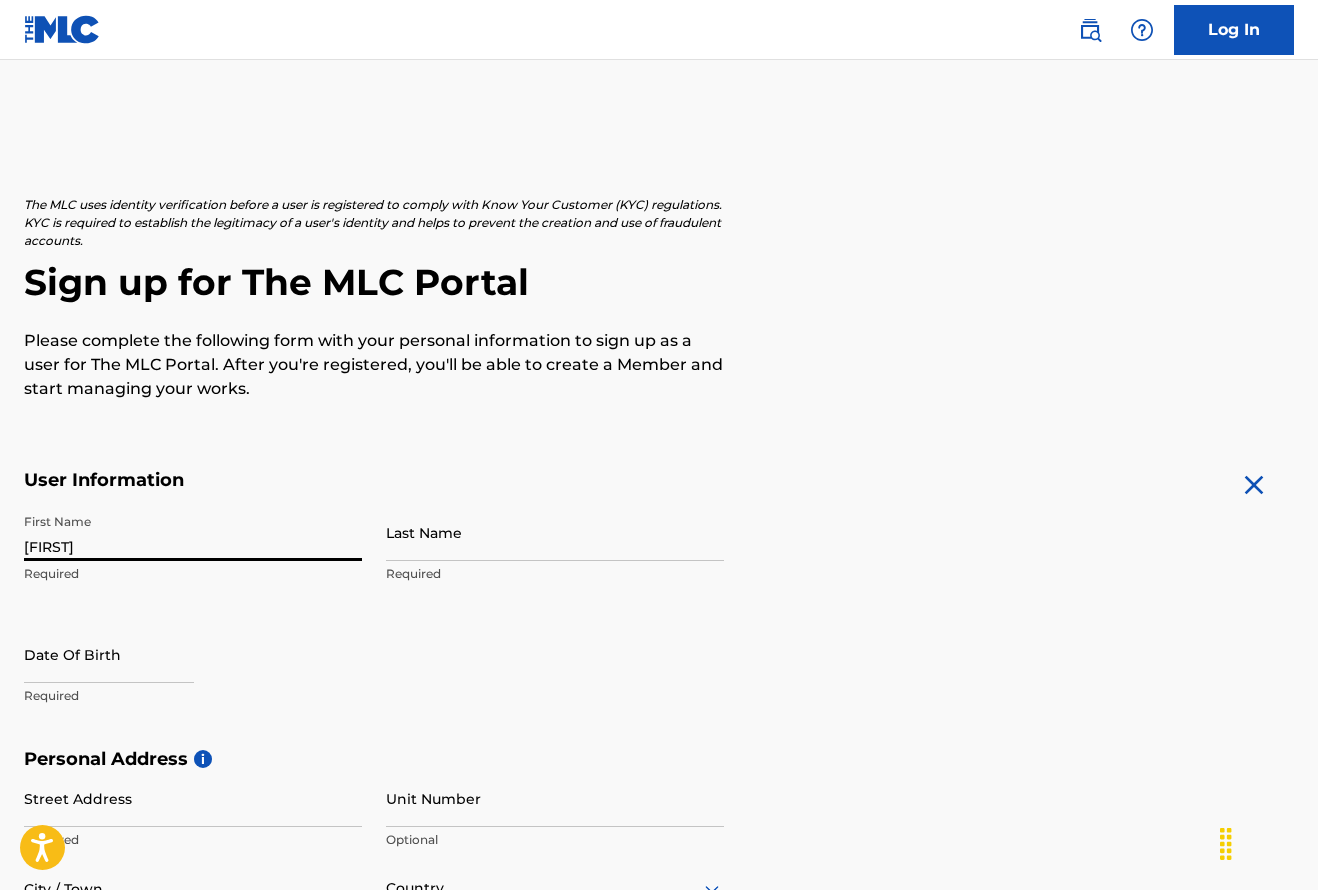 type on "[FIRST]" 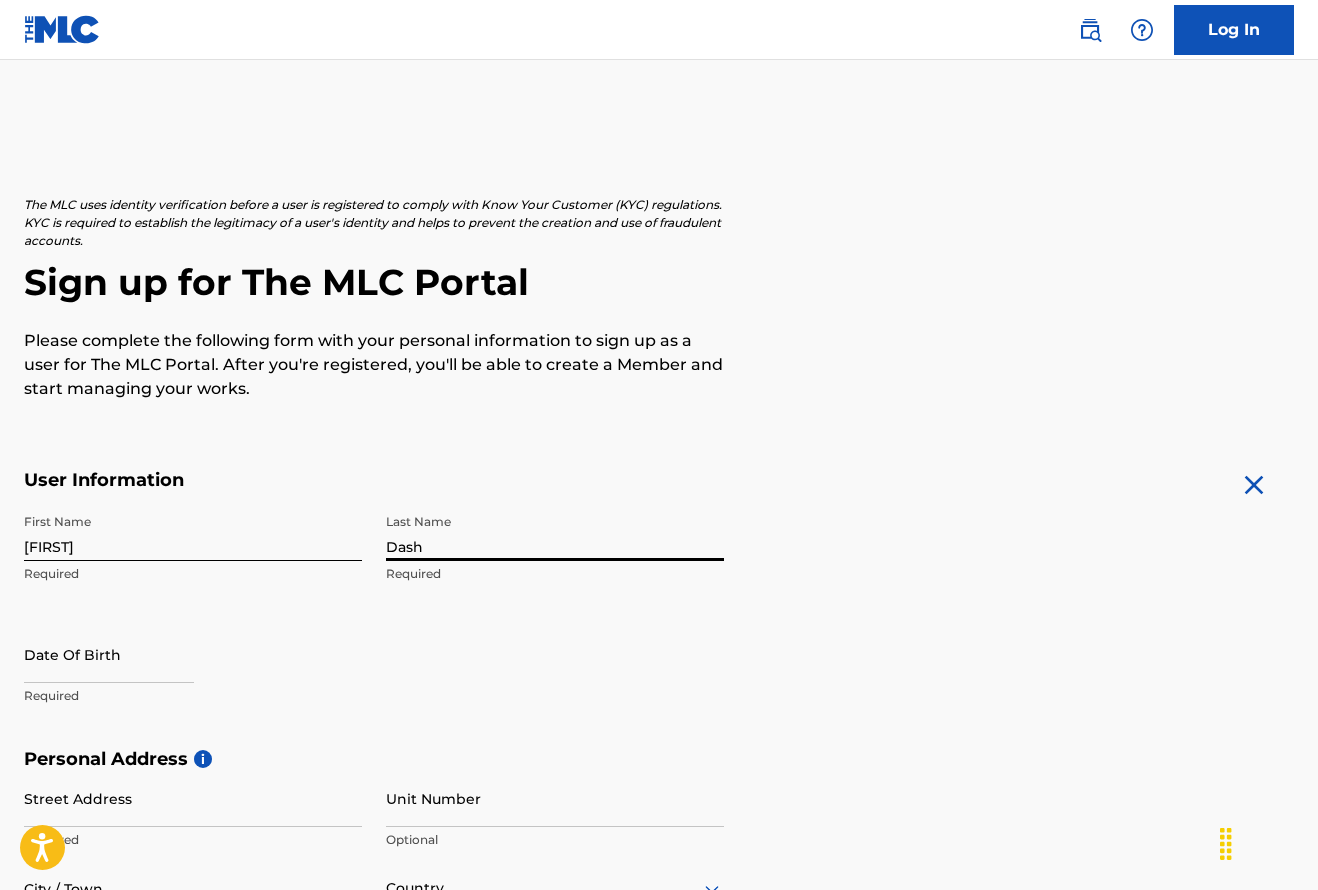 type on "Dash" 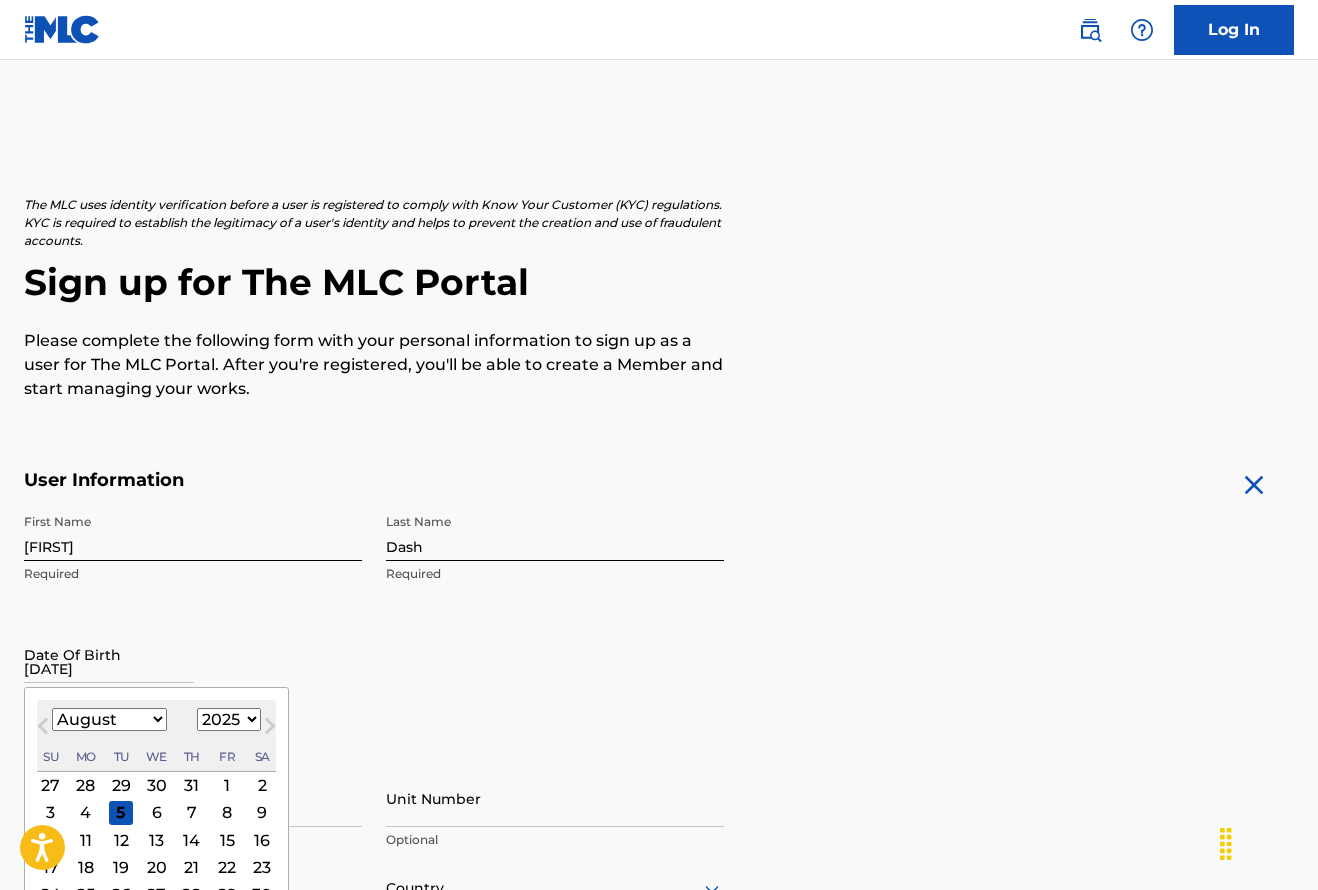 type on "[DATE]" 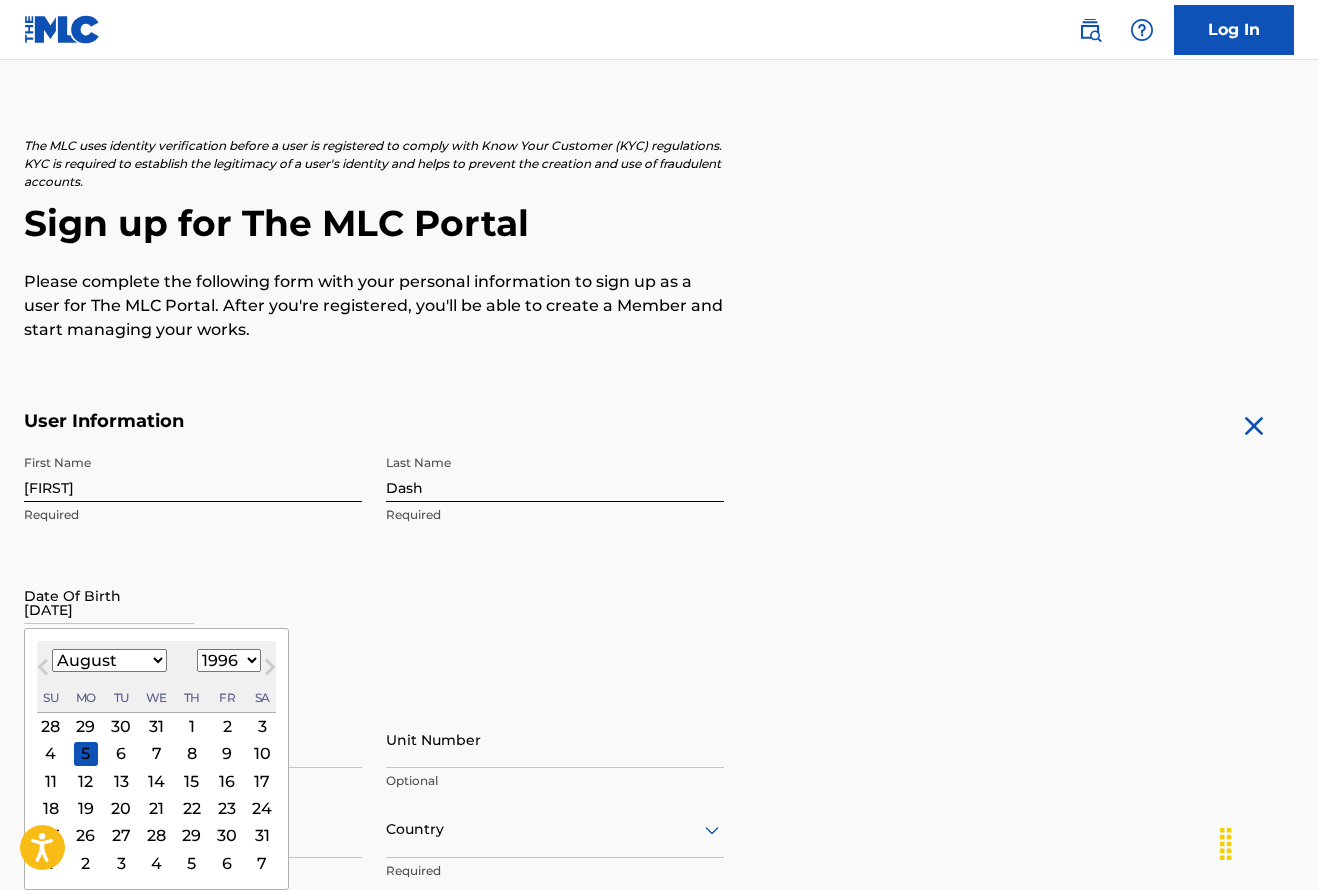 scroll, scrollTop: 94, scrollLeft: 0, axis: vertical 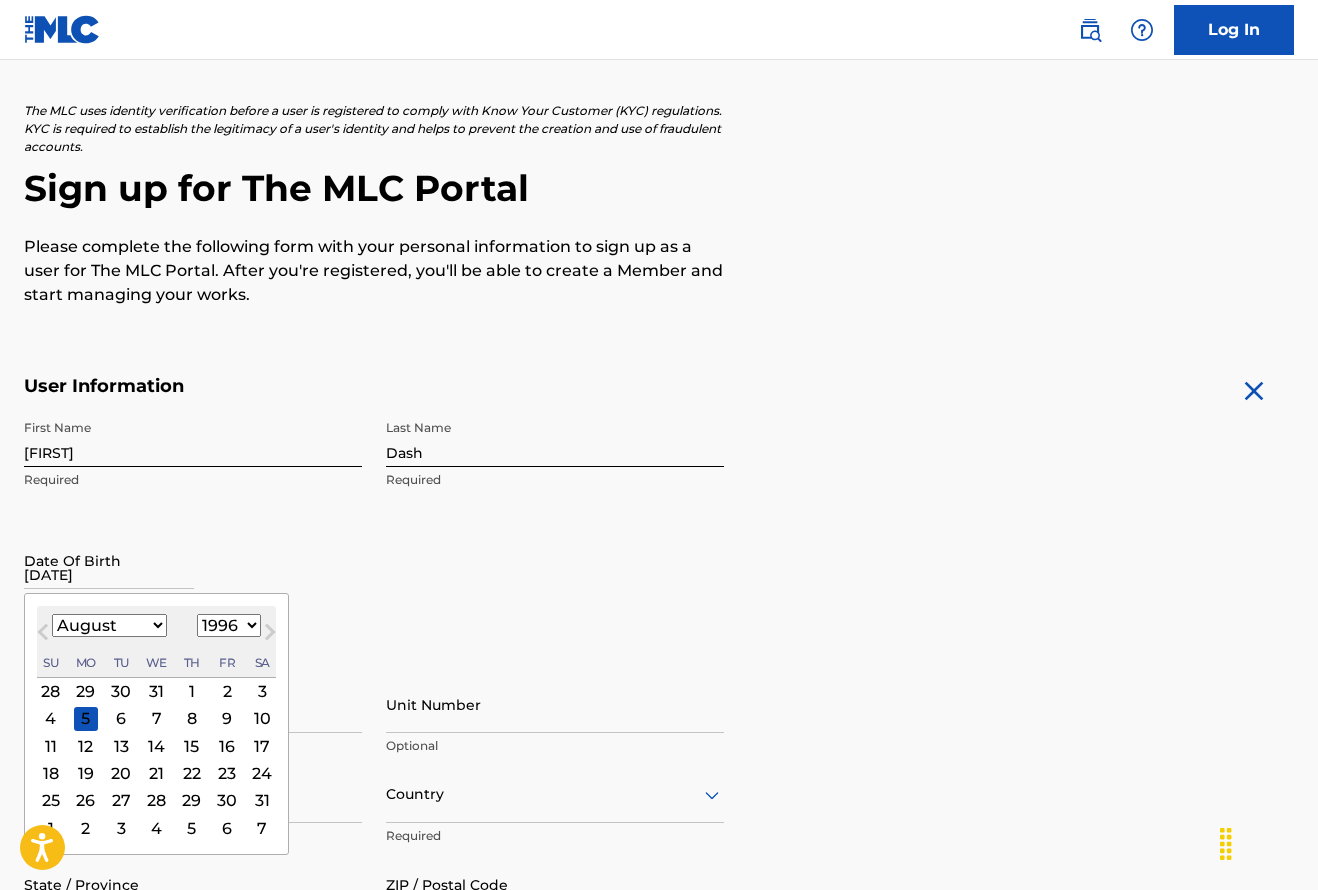 click on "19" at bounding box center [86, 773] 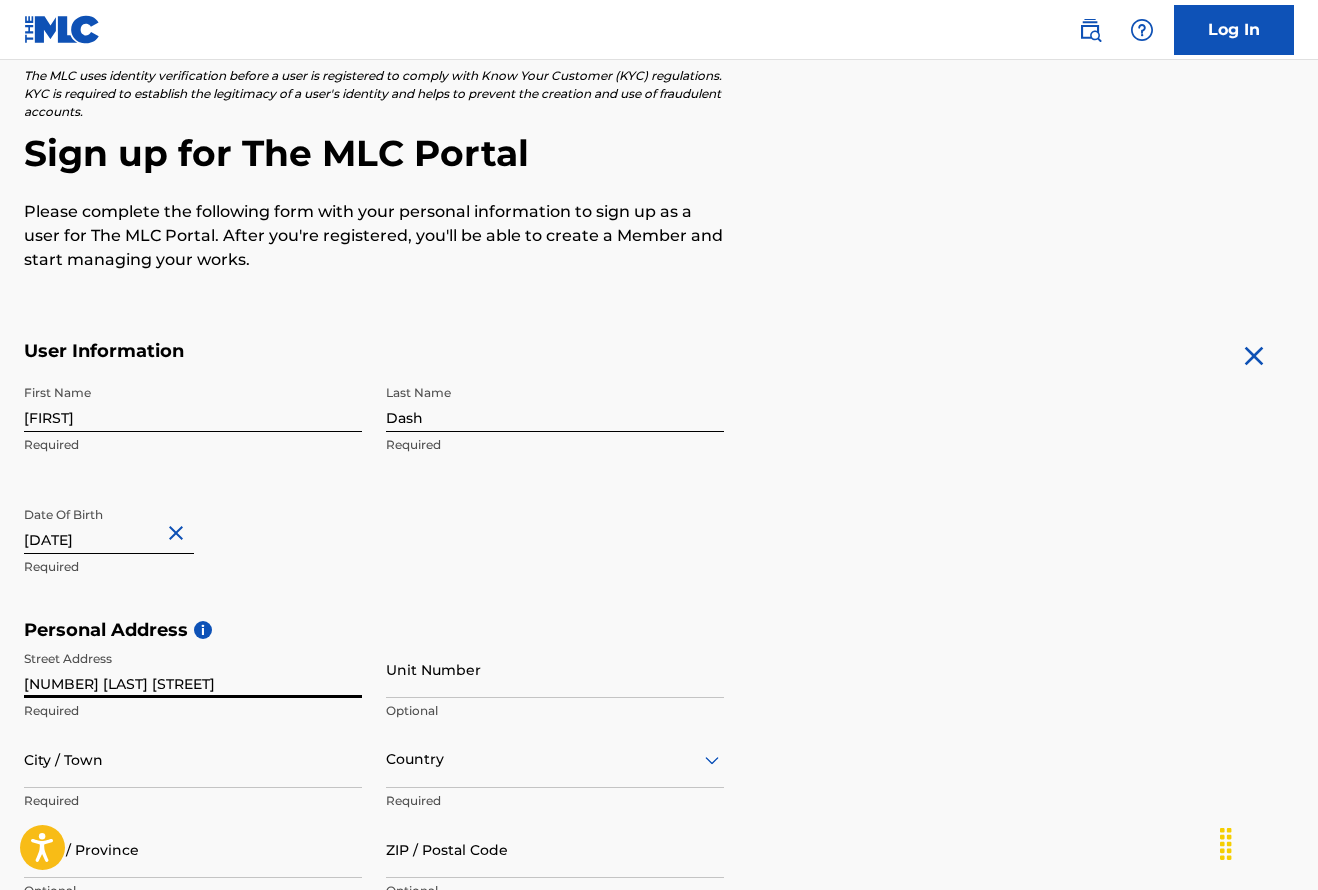 scroll, scrollTop: 185, scrollLeft: 0, axis: vertical 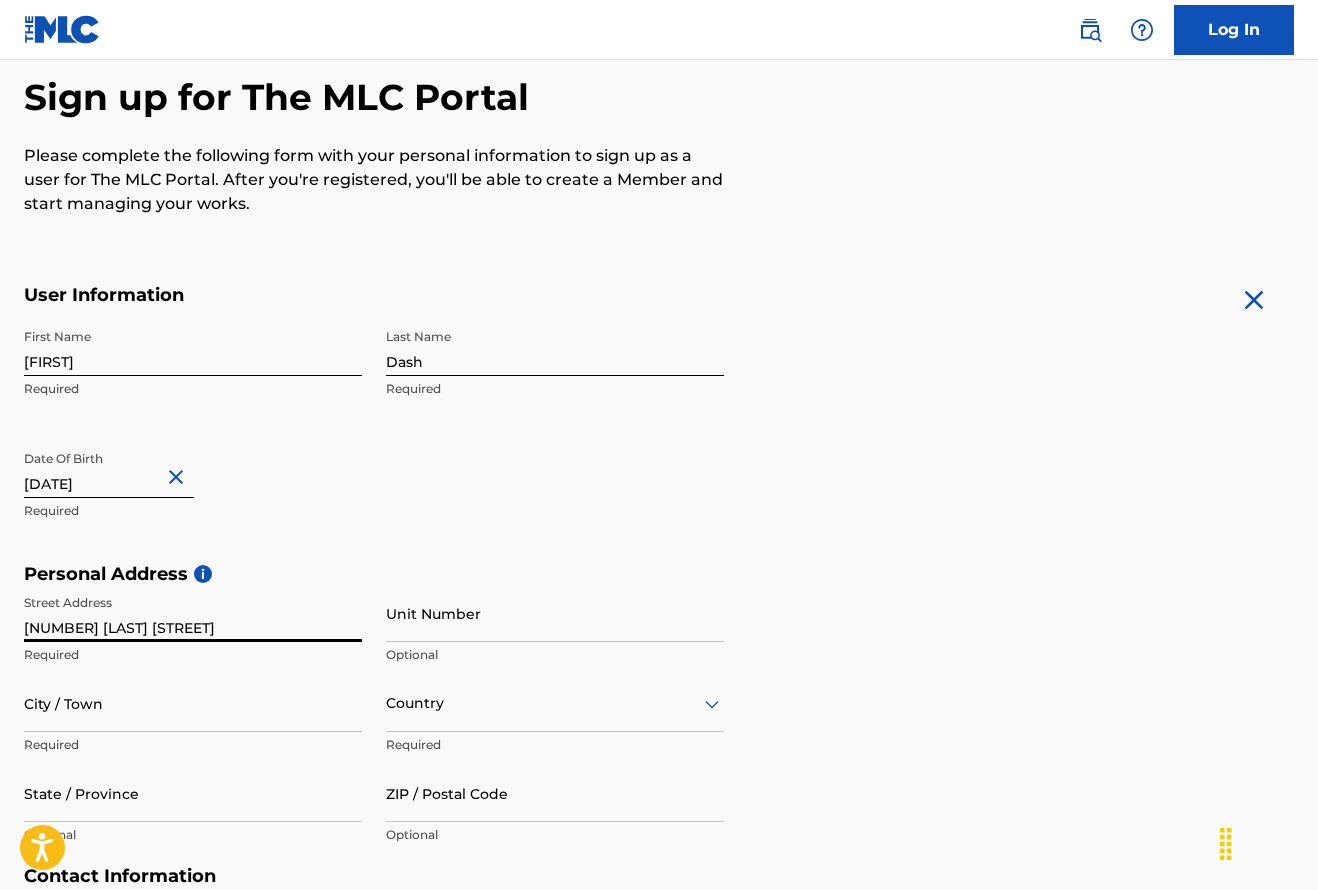 type on "[NUMBER] [LAST] [STREET]" 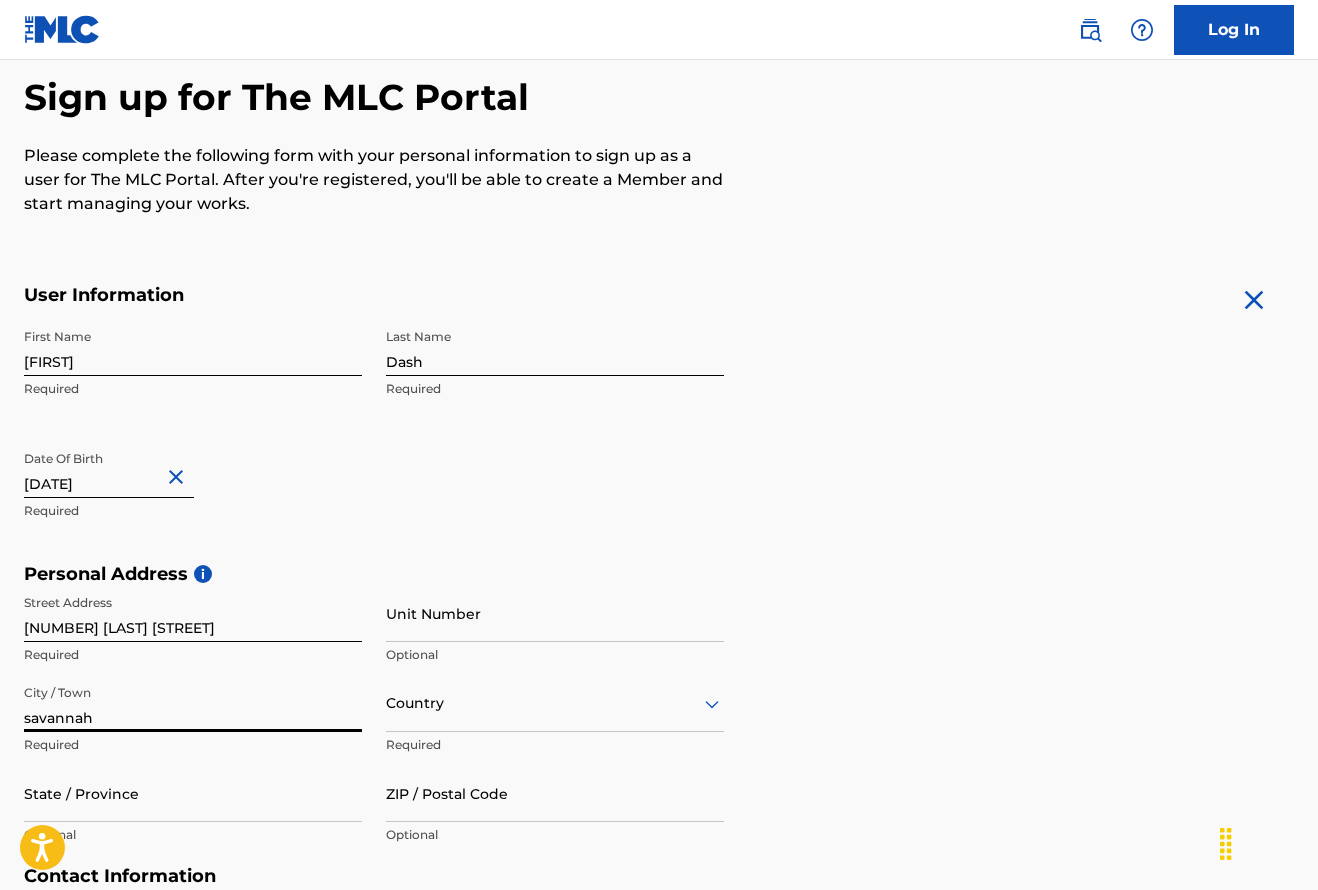 type on "savannah" 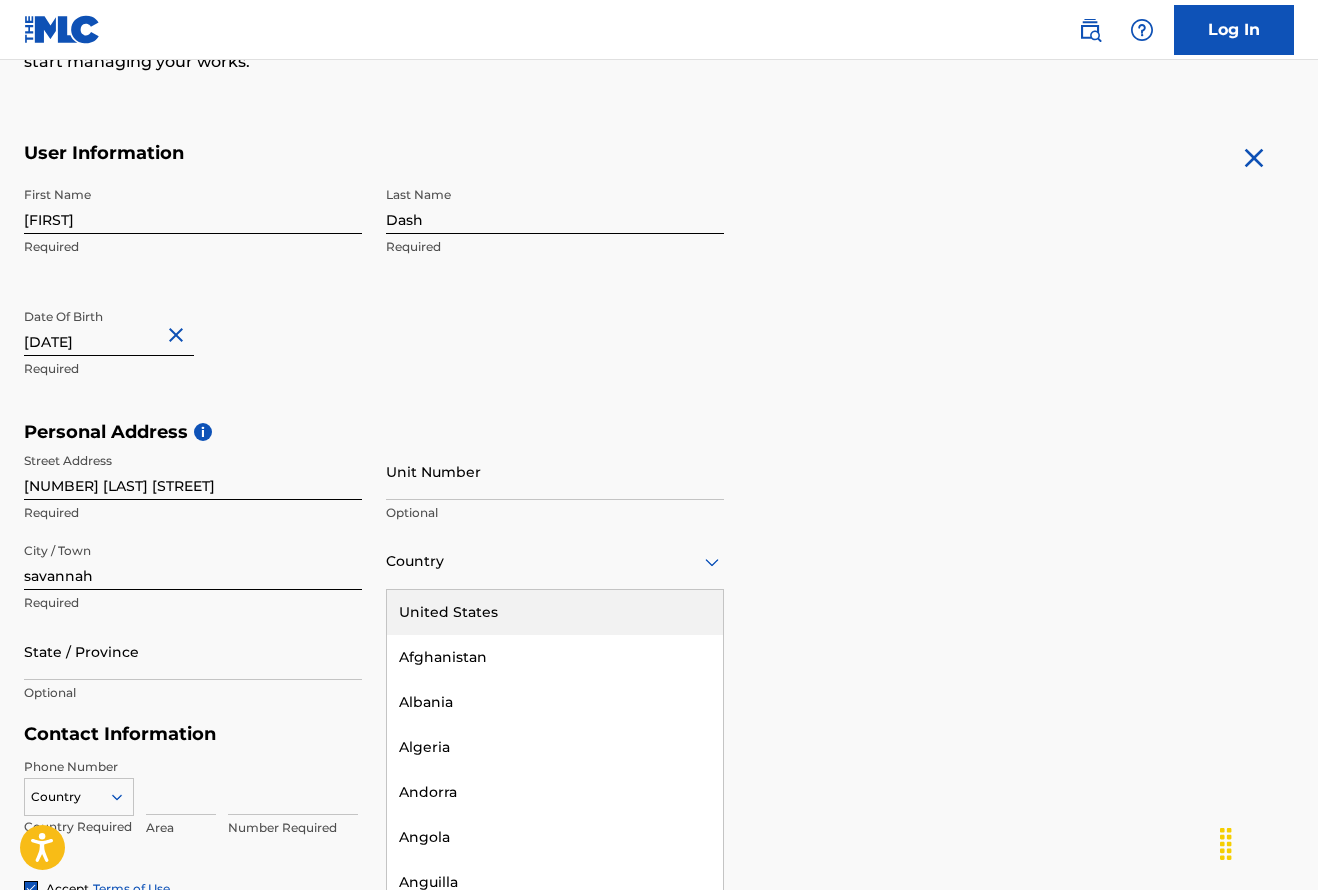 click on "United States" at bounding box center (555, 612) 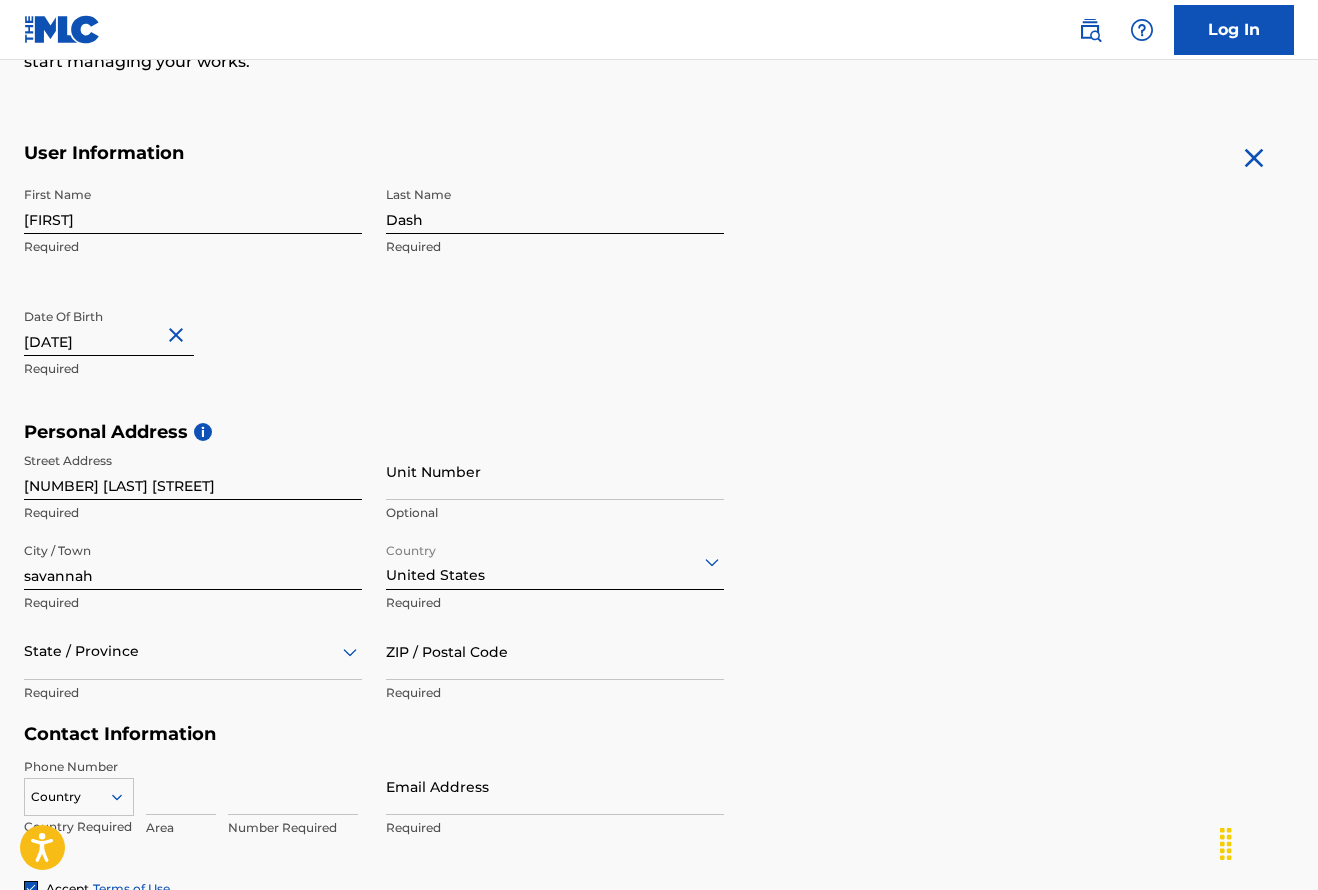 click on "State / Province" at bounding box center [193, 651] 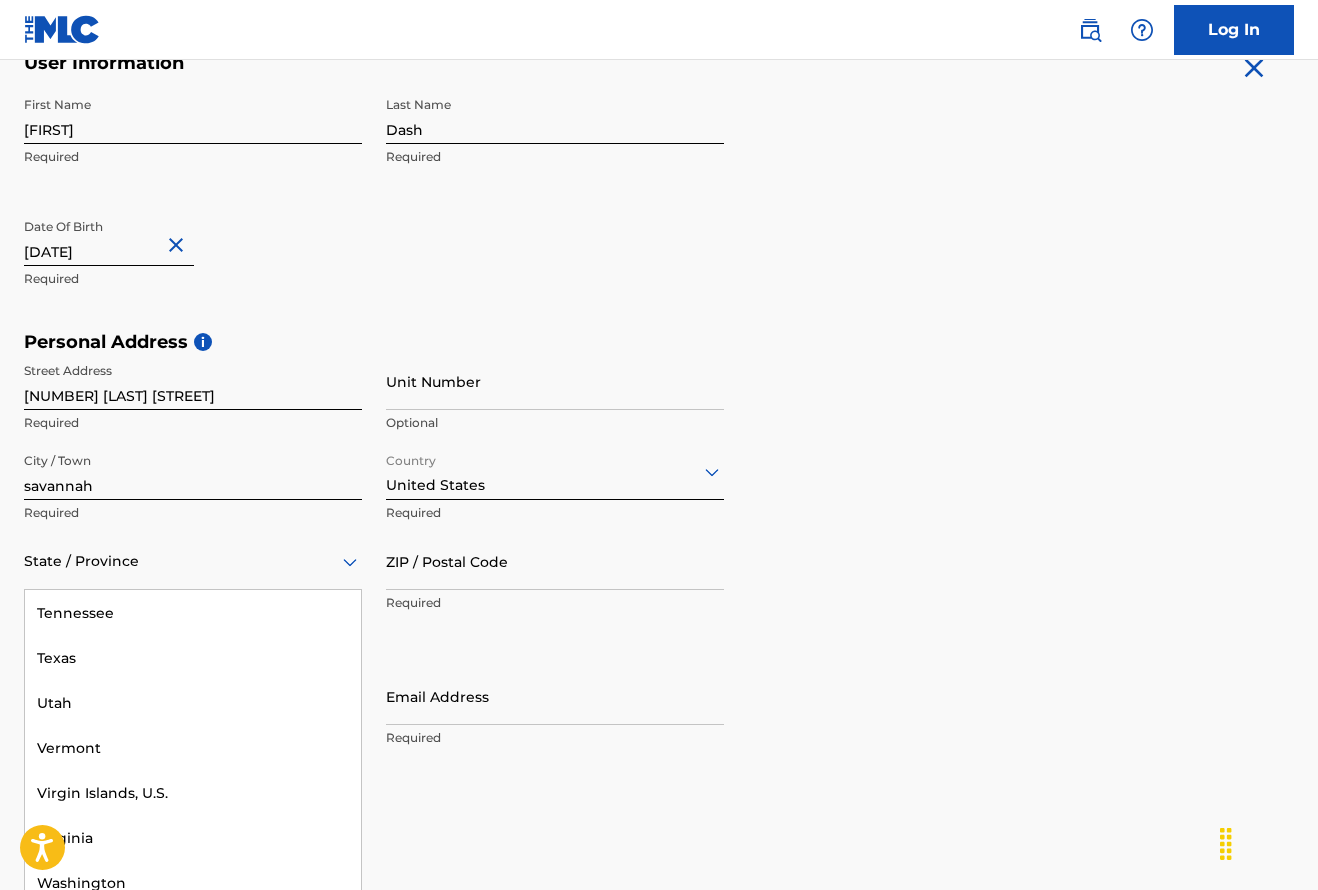 scroll, scrollTop: 1946, scrollLeft: 0, axis: vertical 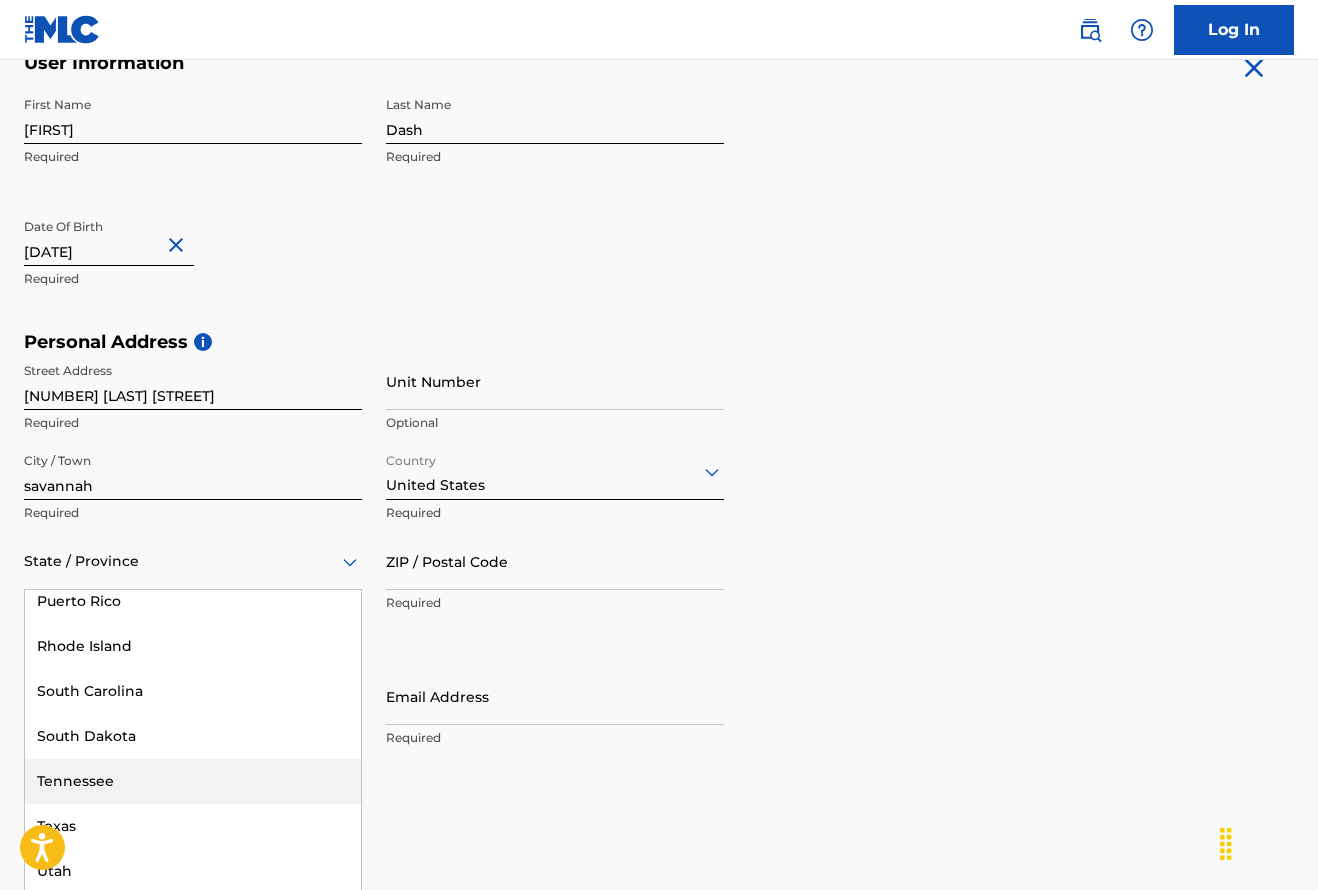 click on "Tennessee" at bounding box center [193, 781] 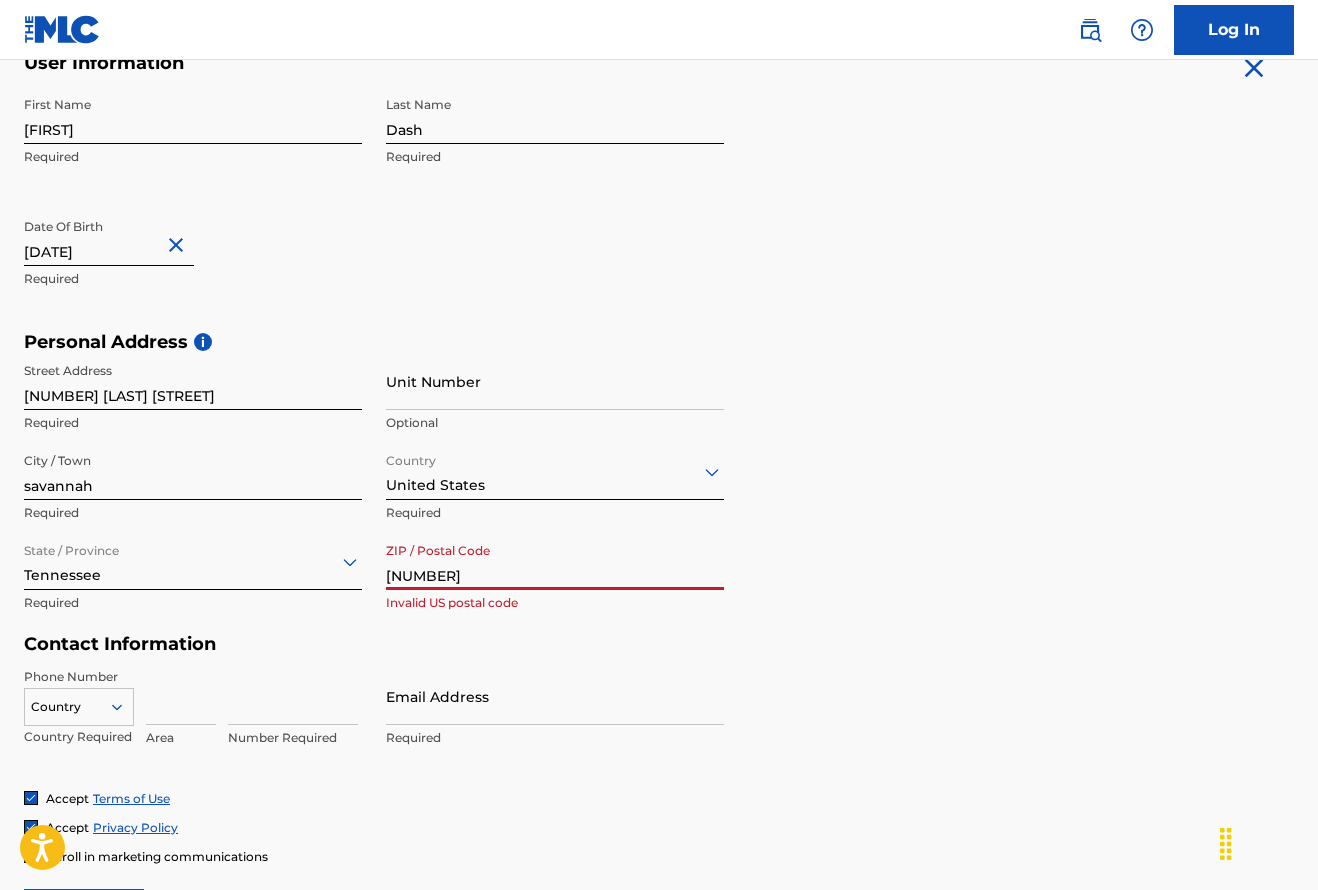 type on "[NUMBER]" 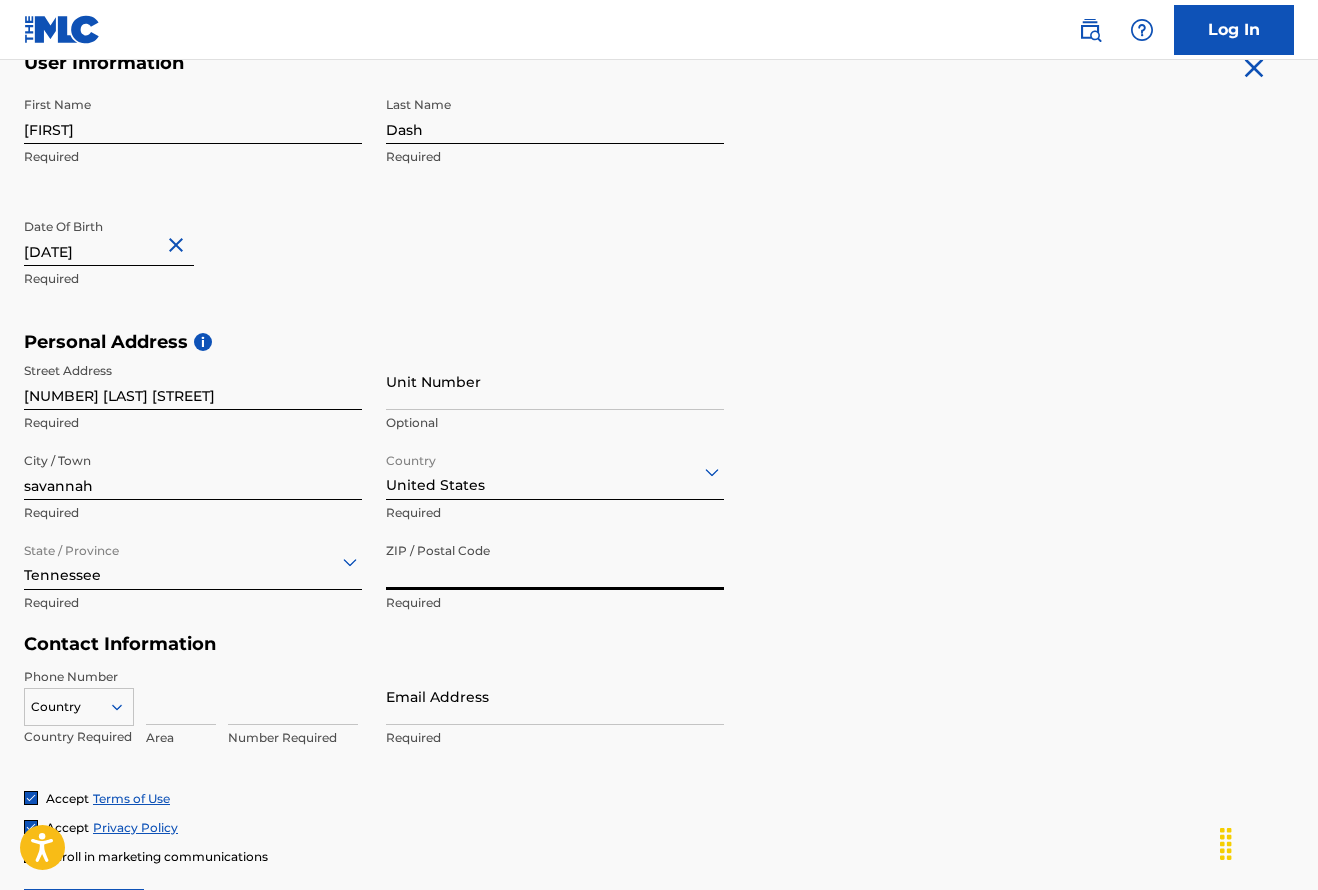 type on "[NUMBER]" 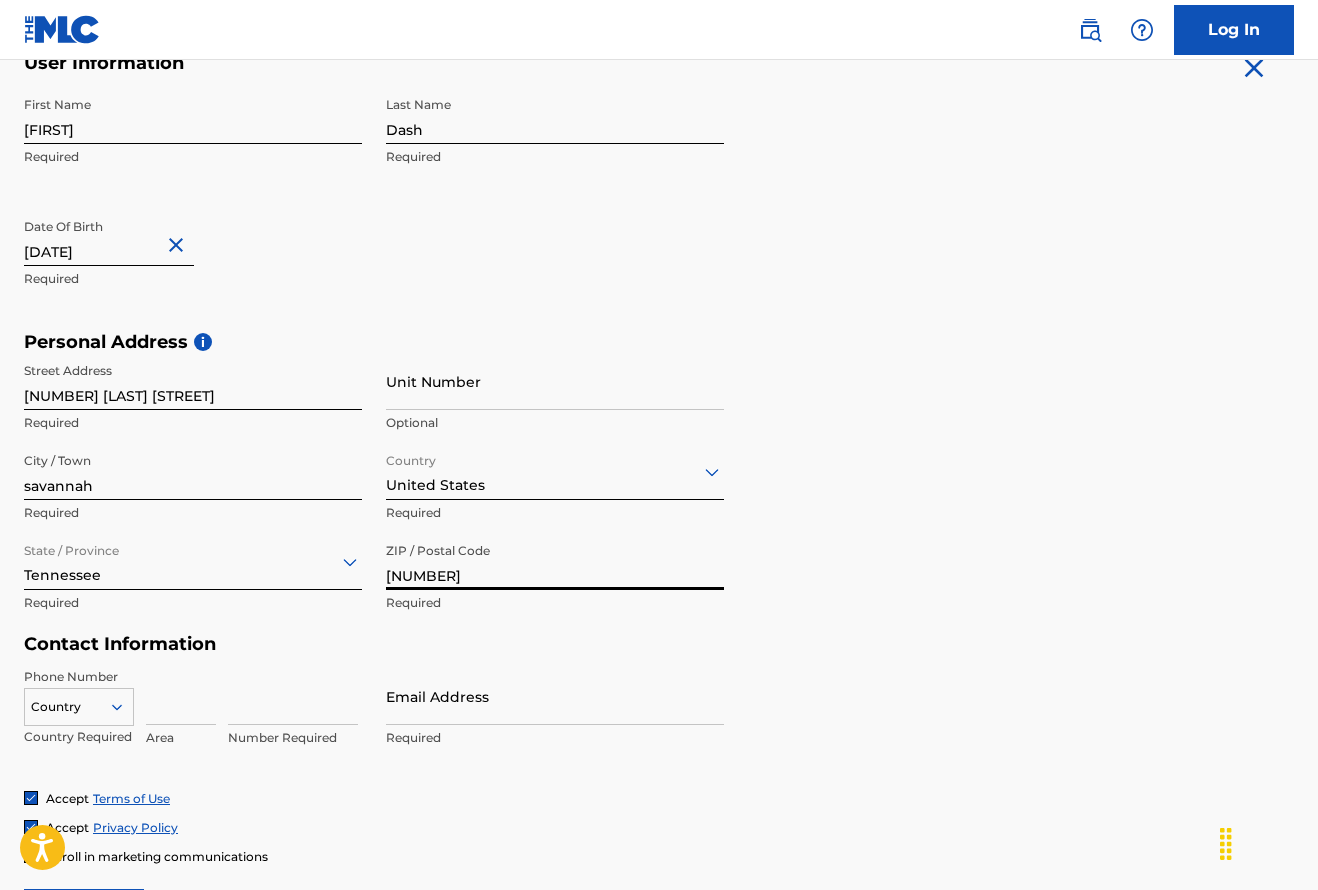 click at bounding box center (181, 696) 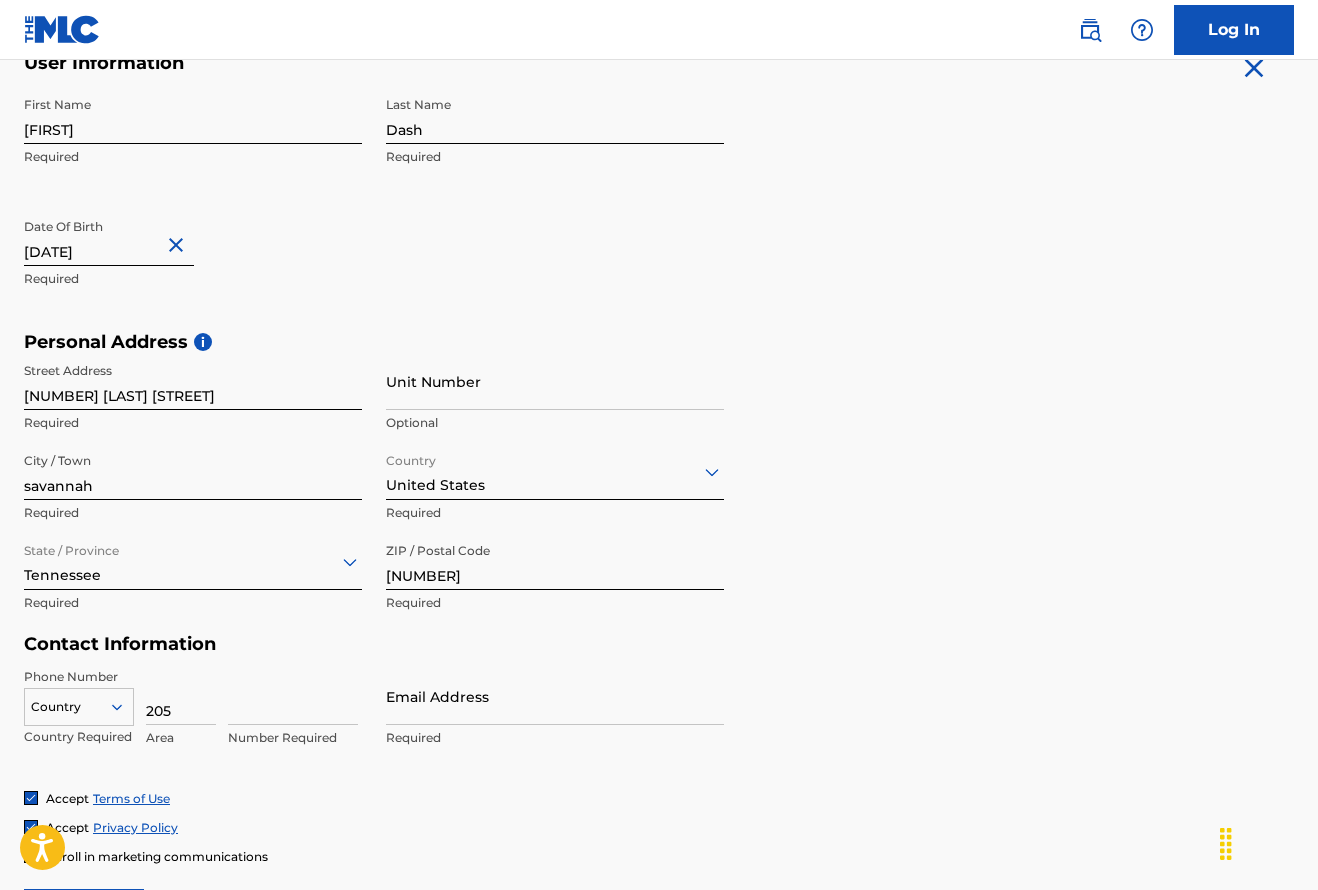 type on "205" 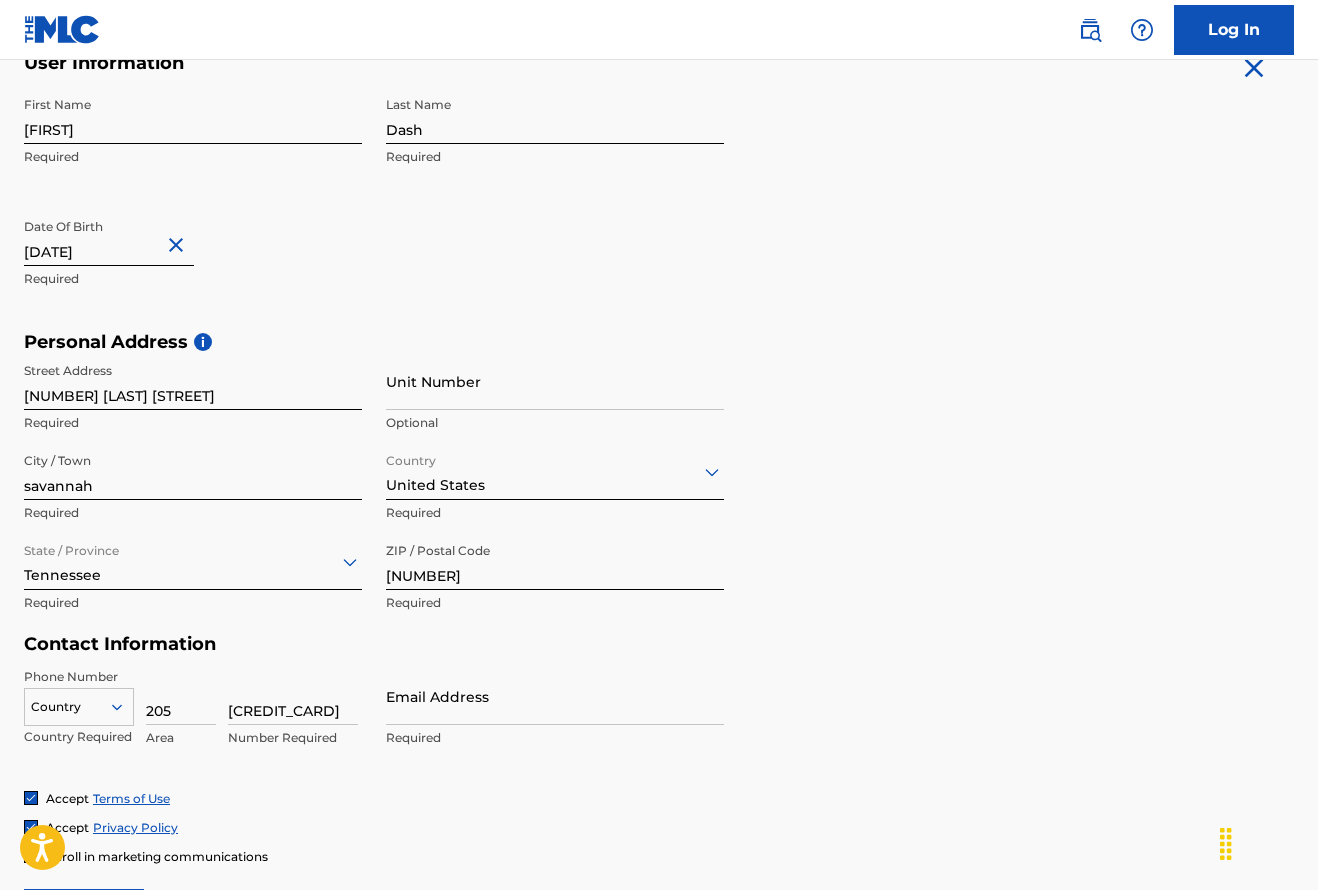 type on "[CREDIT_CARD]" 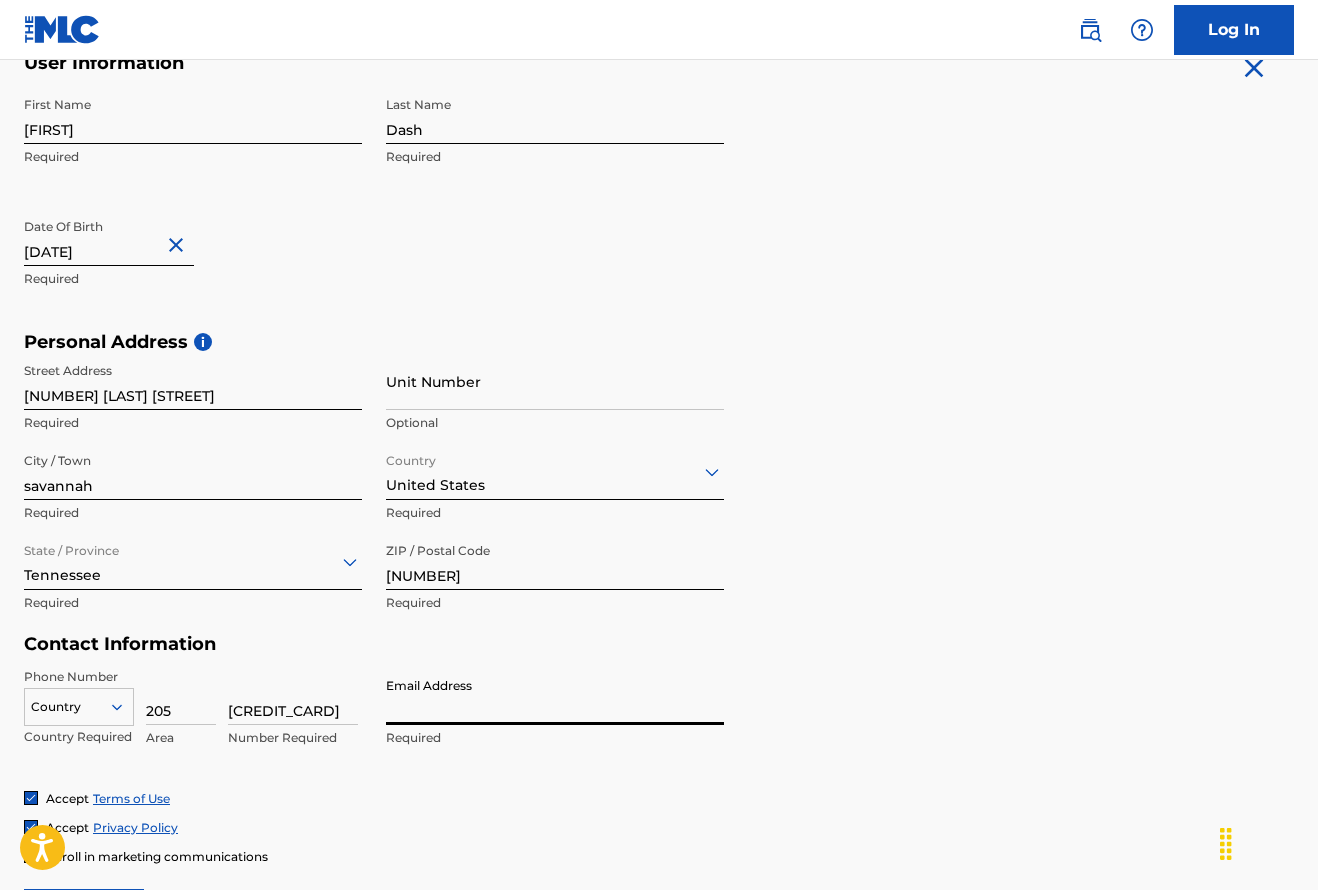 type on "[EMAIL]" 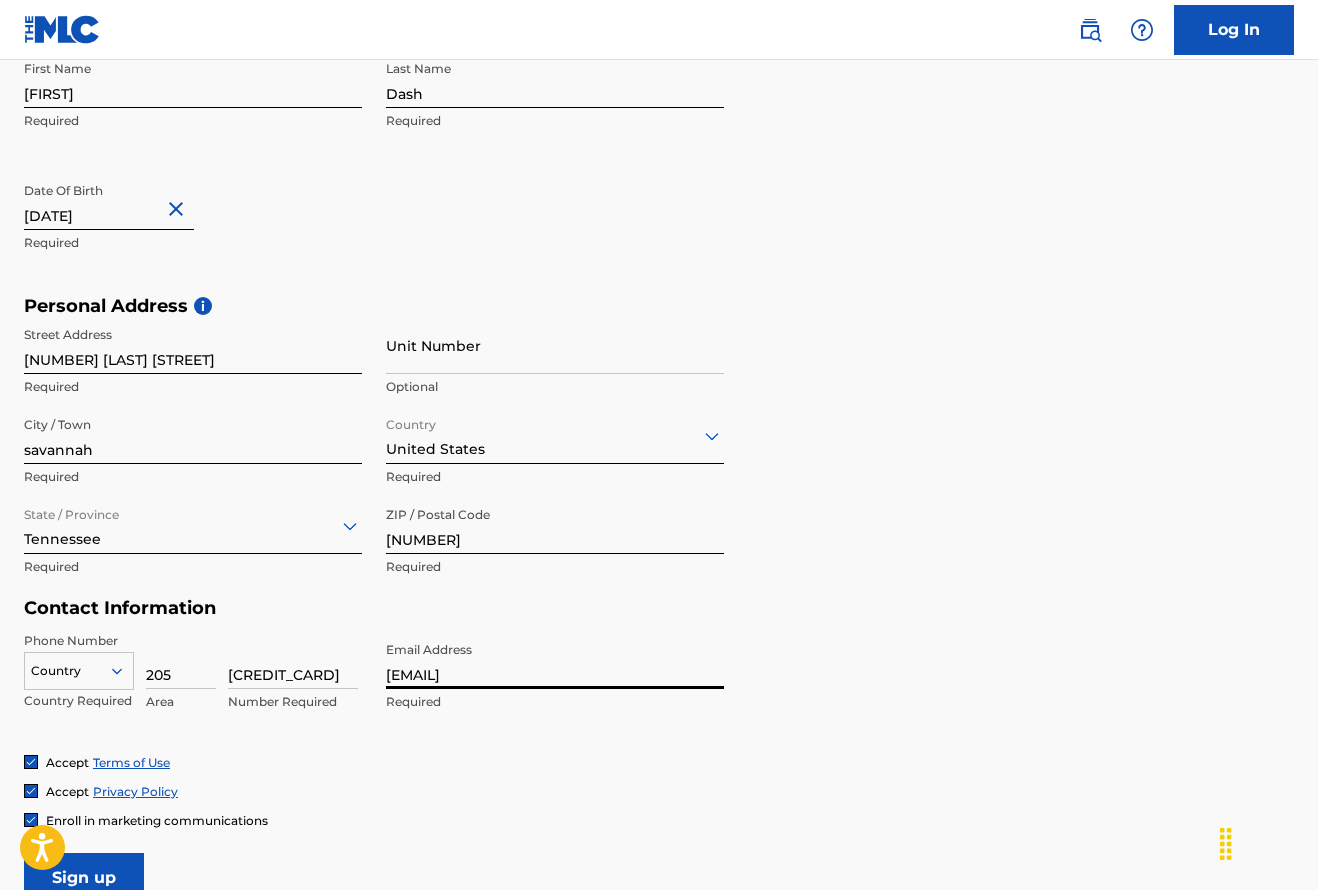 scroll, scrollTop: 563, scrollLeft: 0, axis: vertical 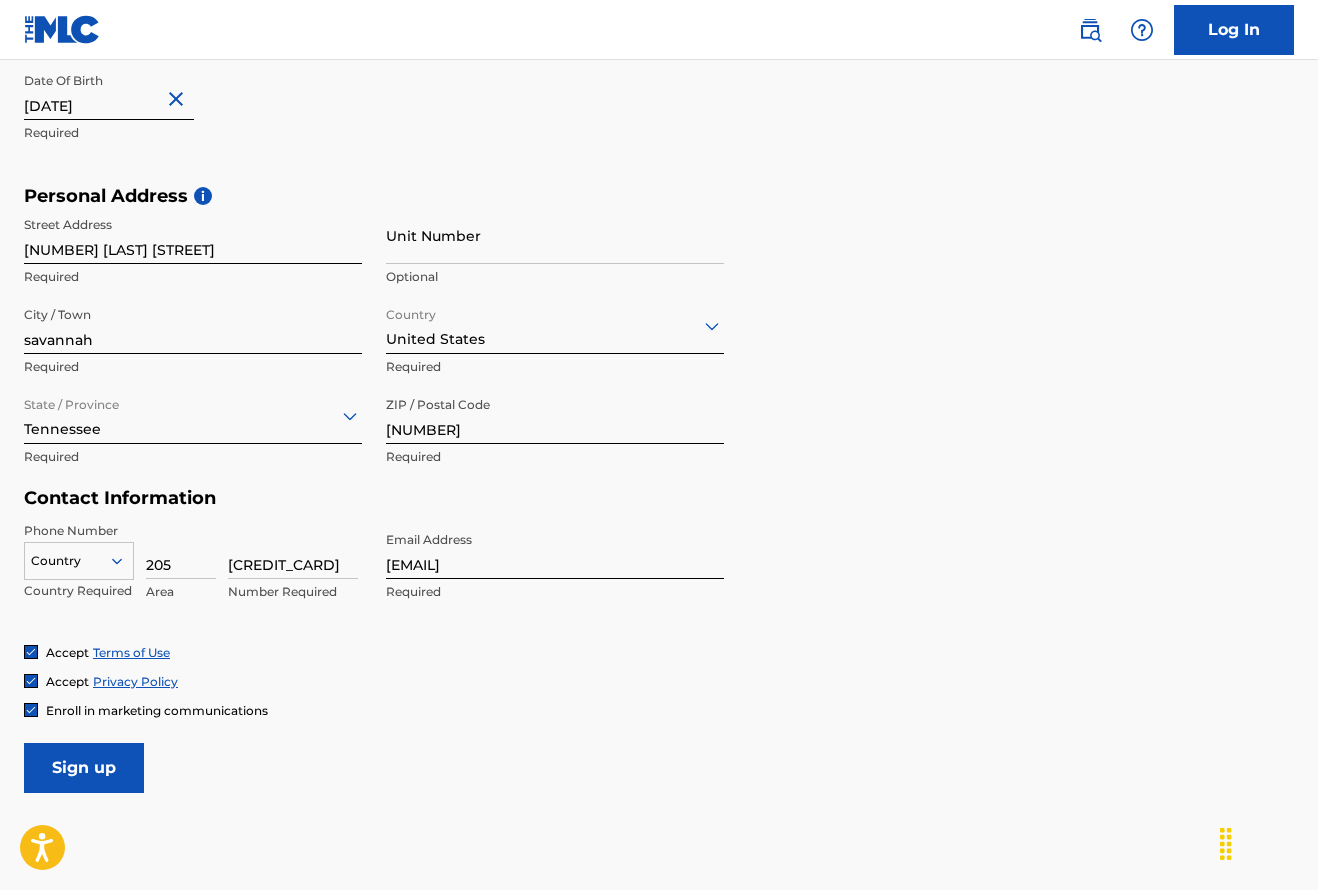 click on "Sign up" at bounding box center (84, 768) 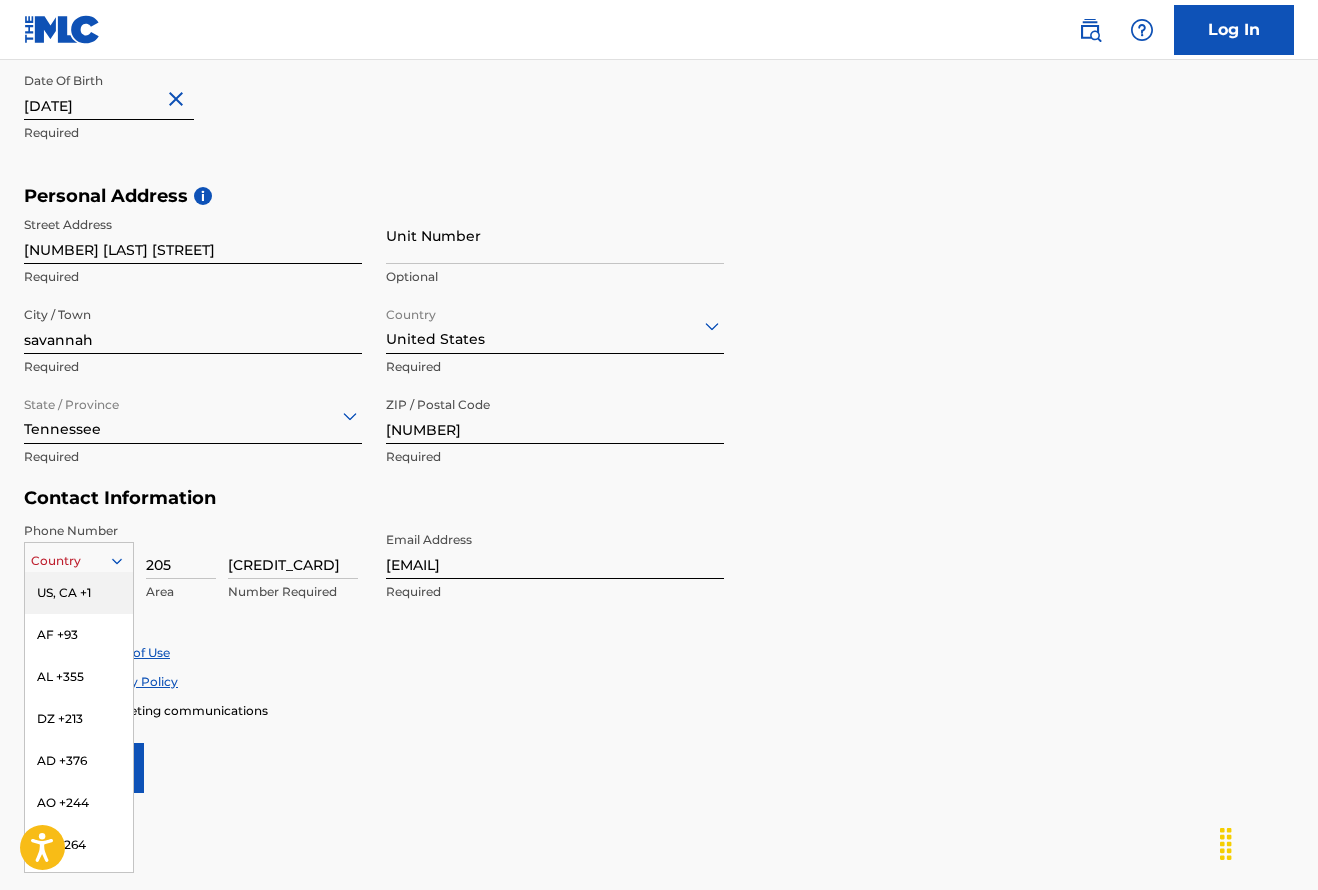 click at bounding box center [79, 561] 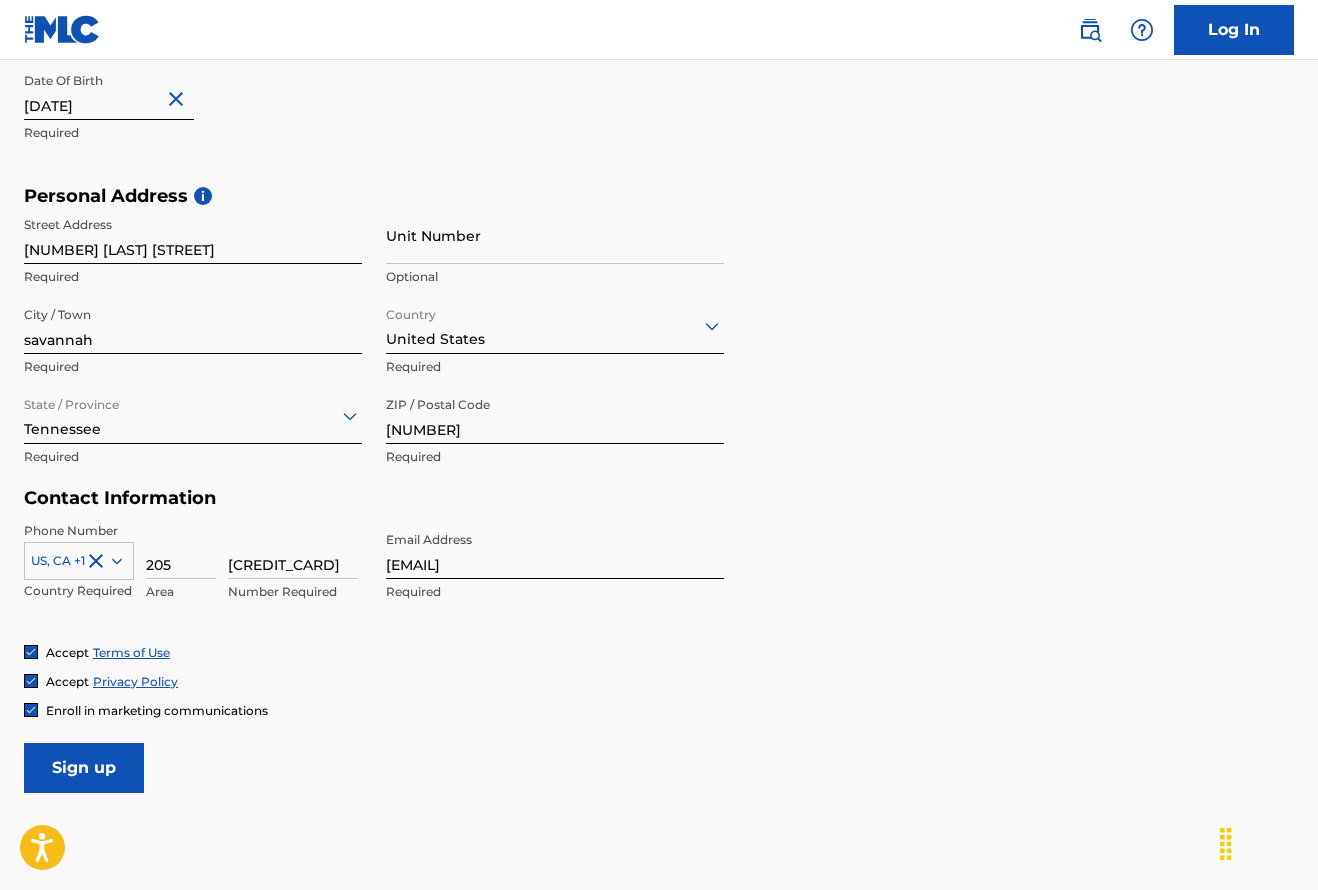 click on "Sign up" at bounding box center (84, 768) 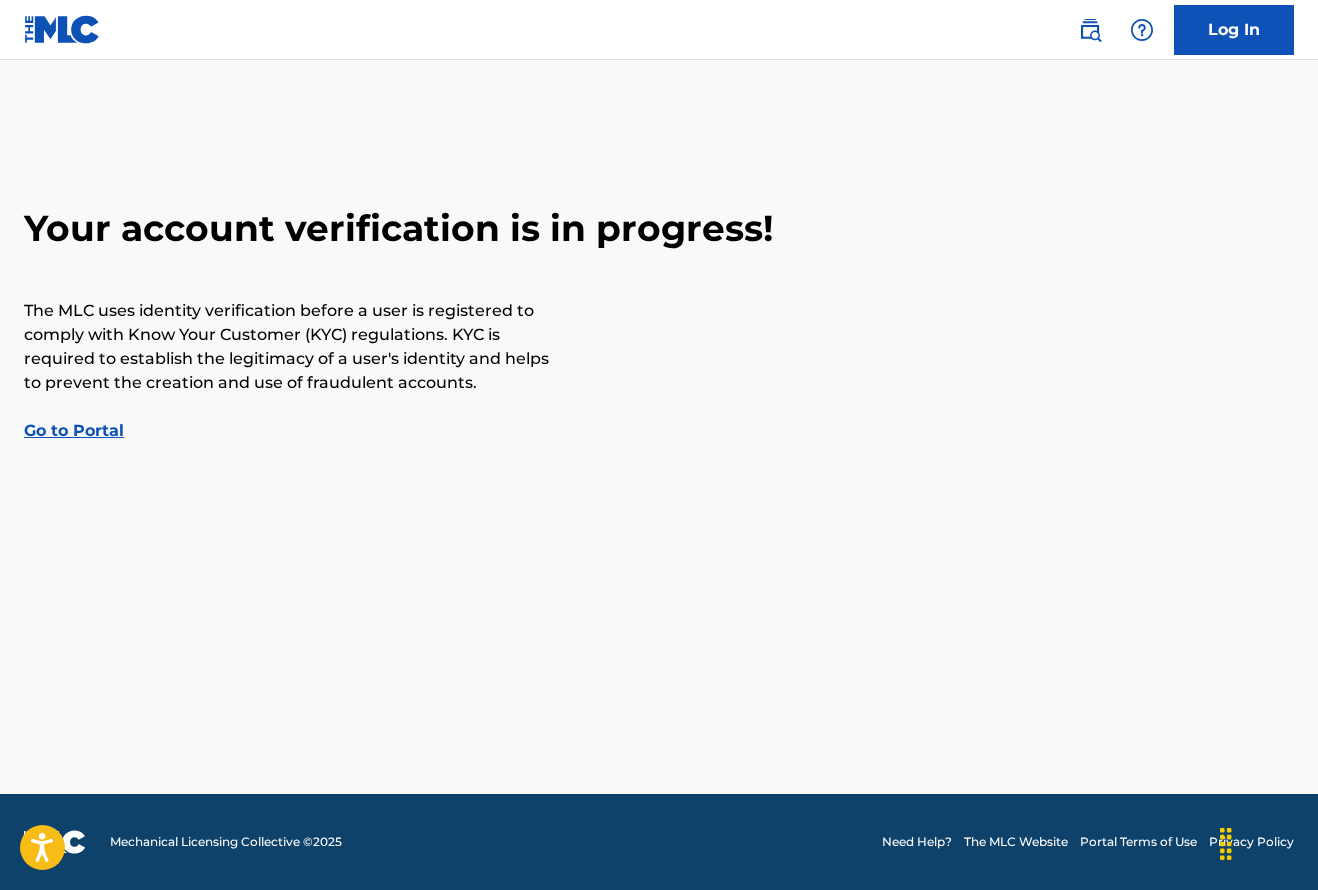 scroll, scrollTop: 0, scrollLeft: 0, axis: both 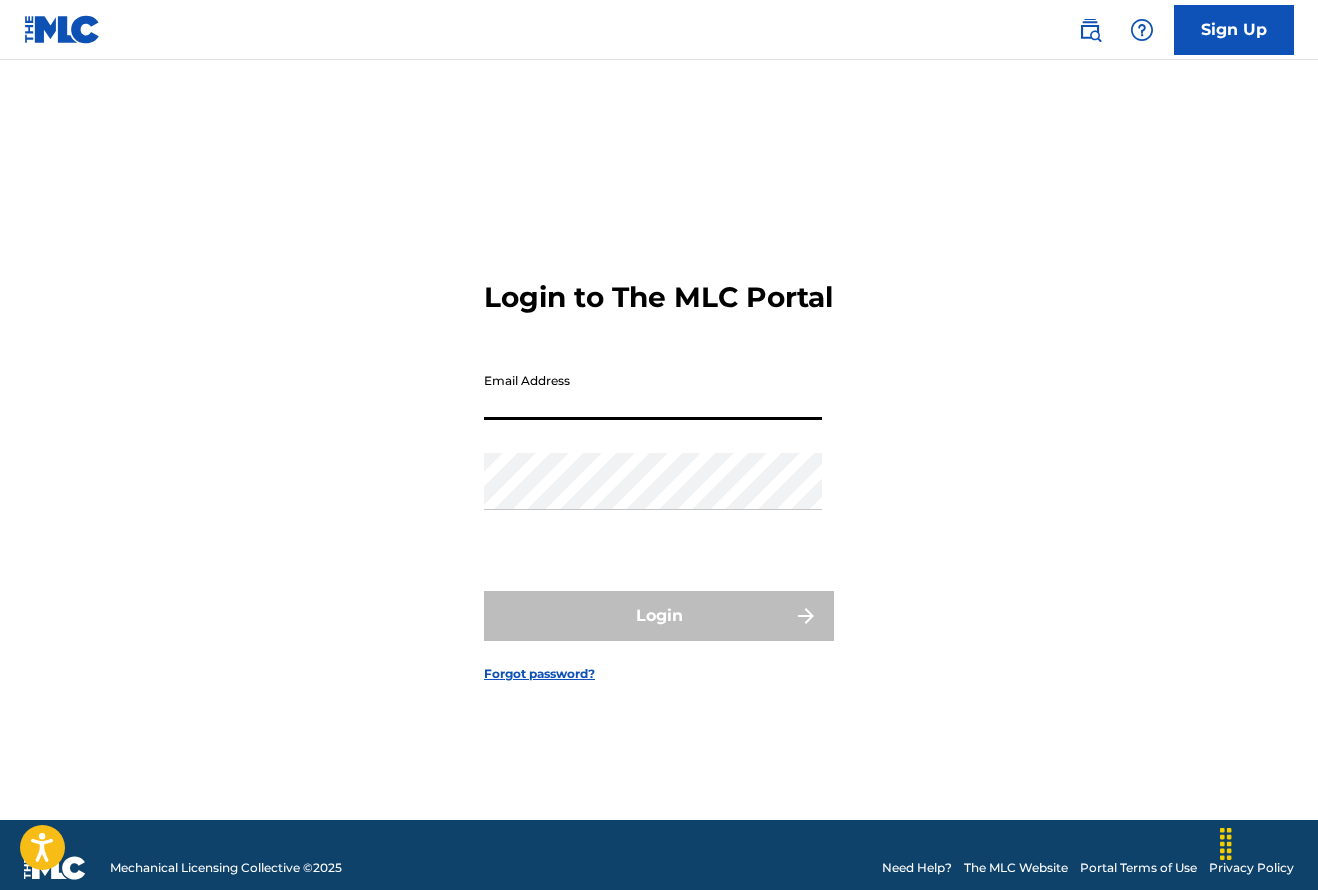 type on "[EMAIL]" 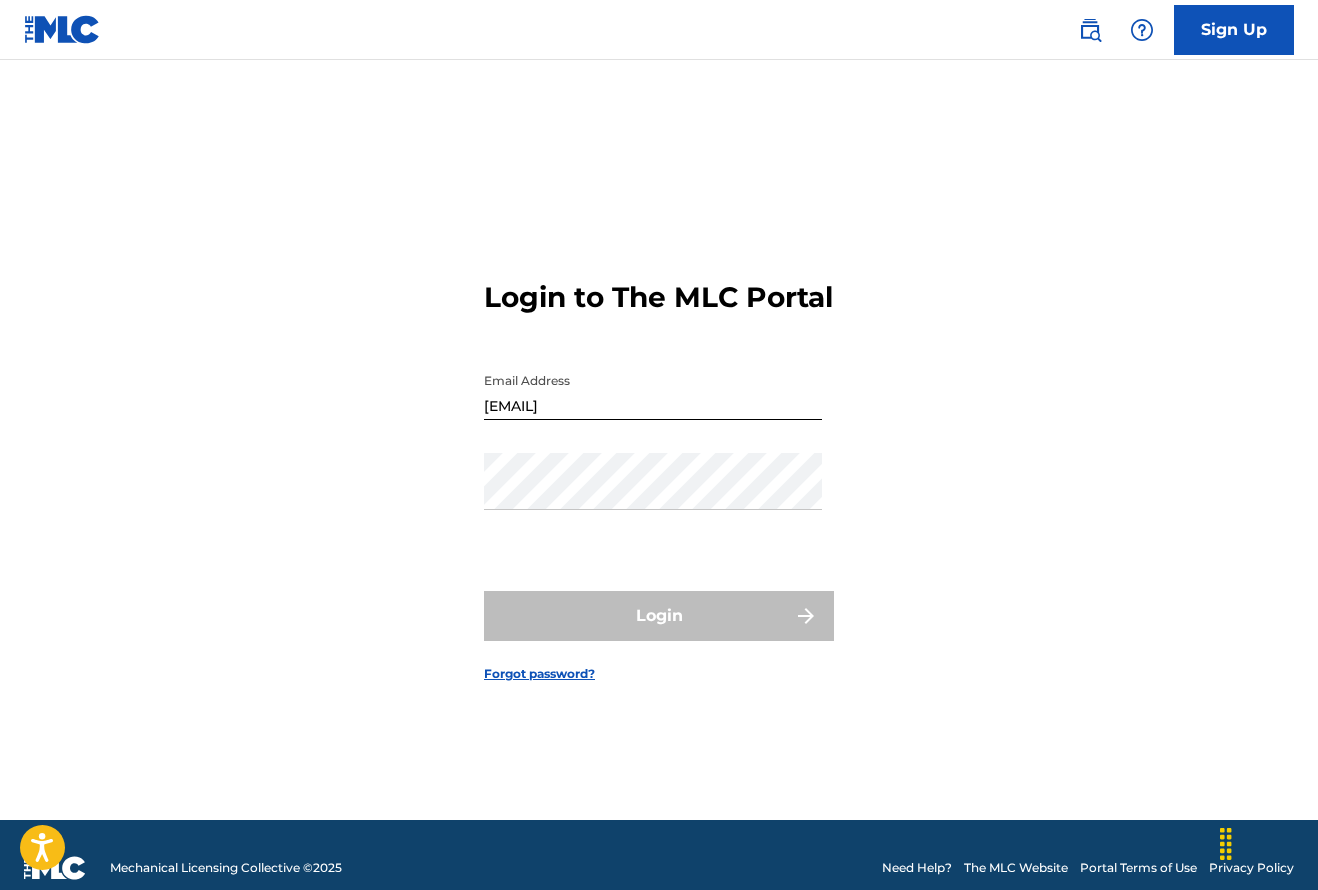 click on "Login to The MLC Portal Email Address [EMAIL] Password Login Forgot password?" at bounding box center (659, 465) 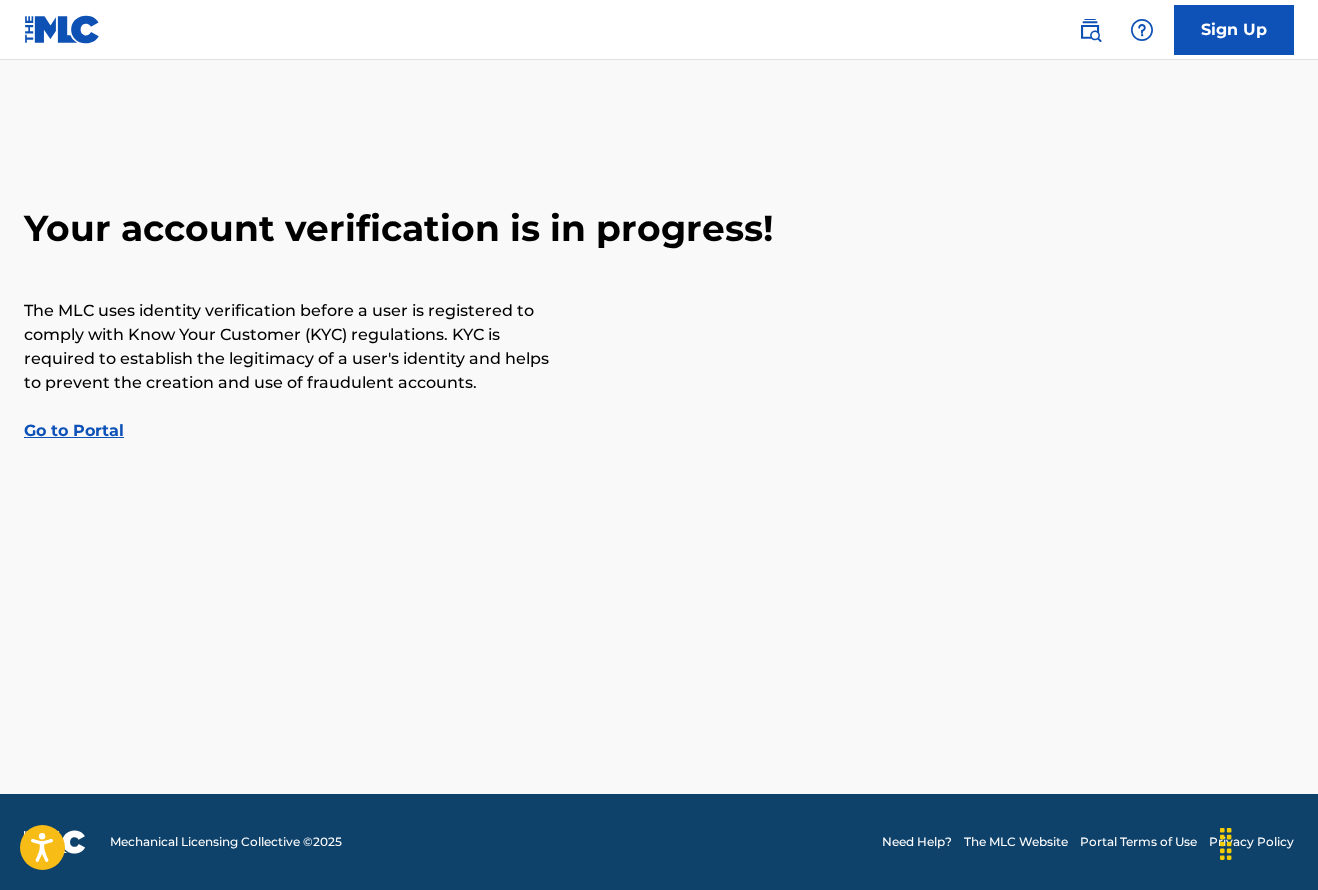 click on "Go to Portal" at bounding box center (74, 430) 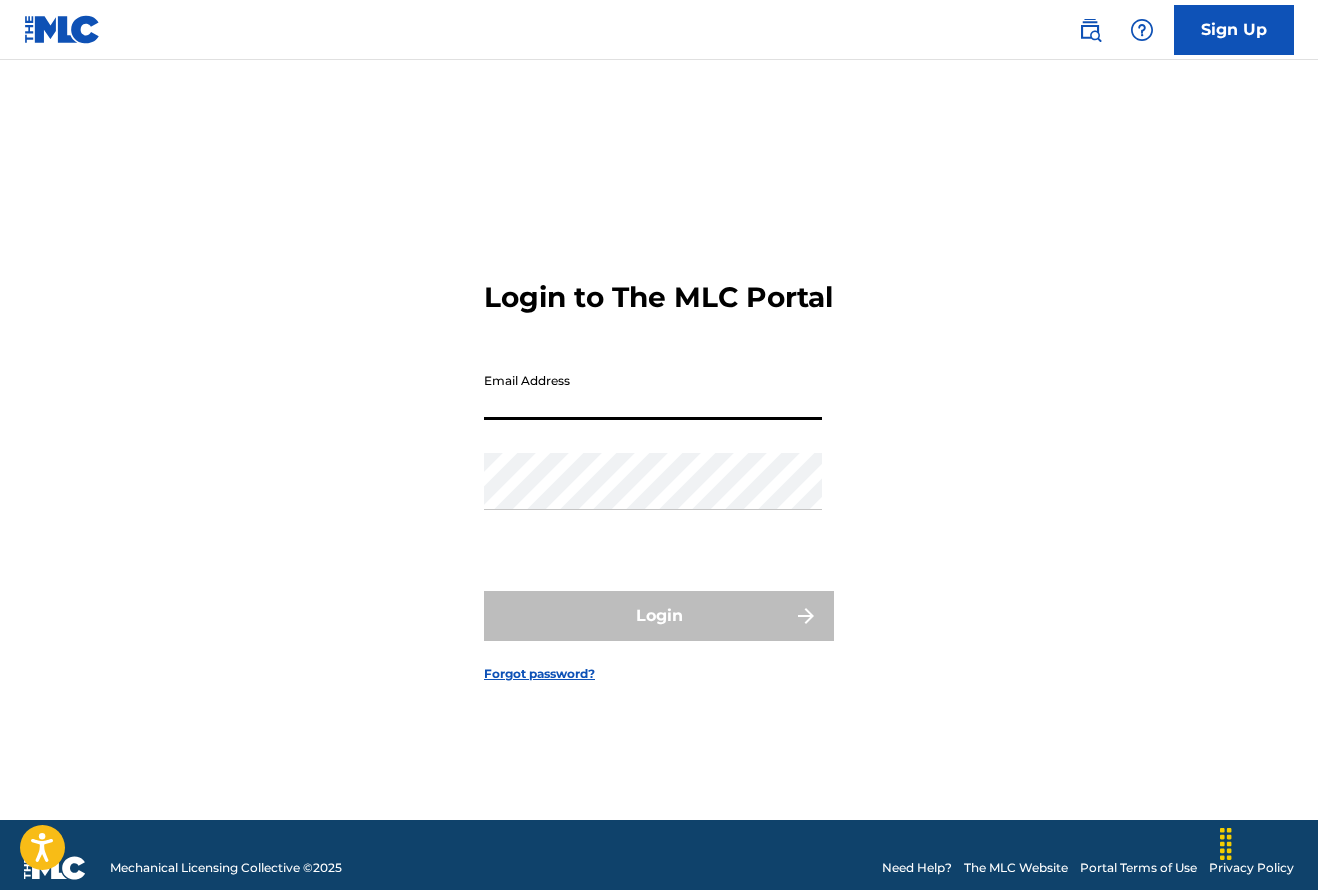 type on "[EMAIL]" 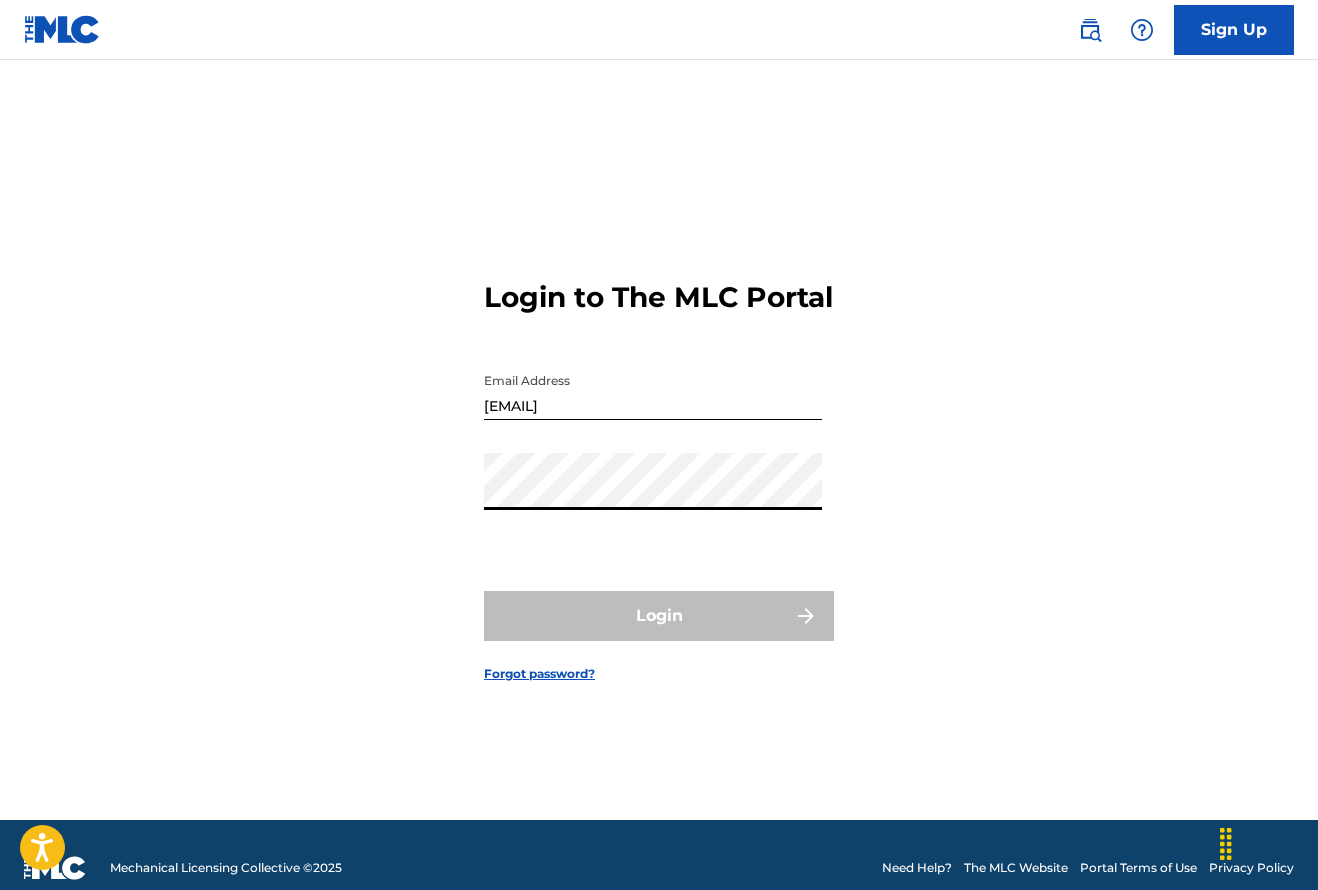 click on "Login to The MLC Portal Email Address [EMAIL] Password Login Forgot password?" at bounding box center [659, 465] 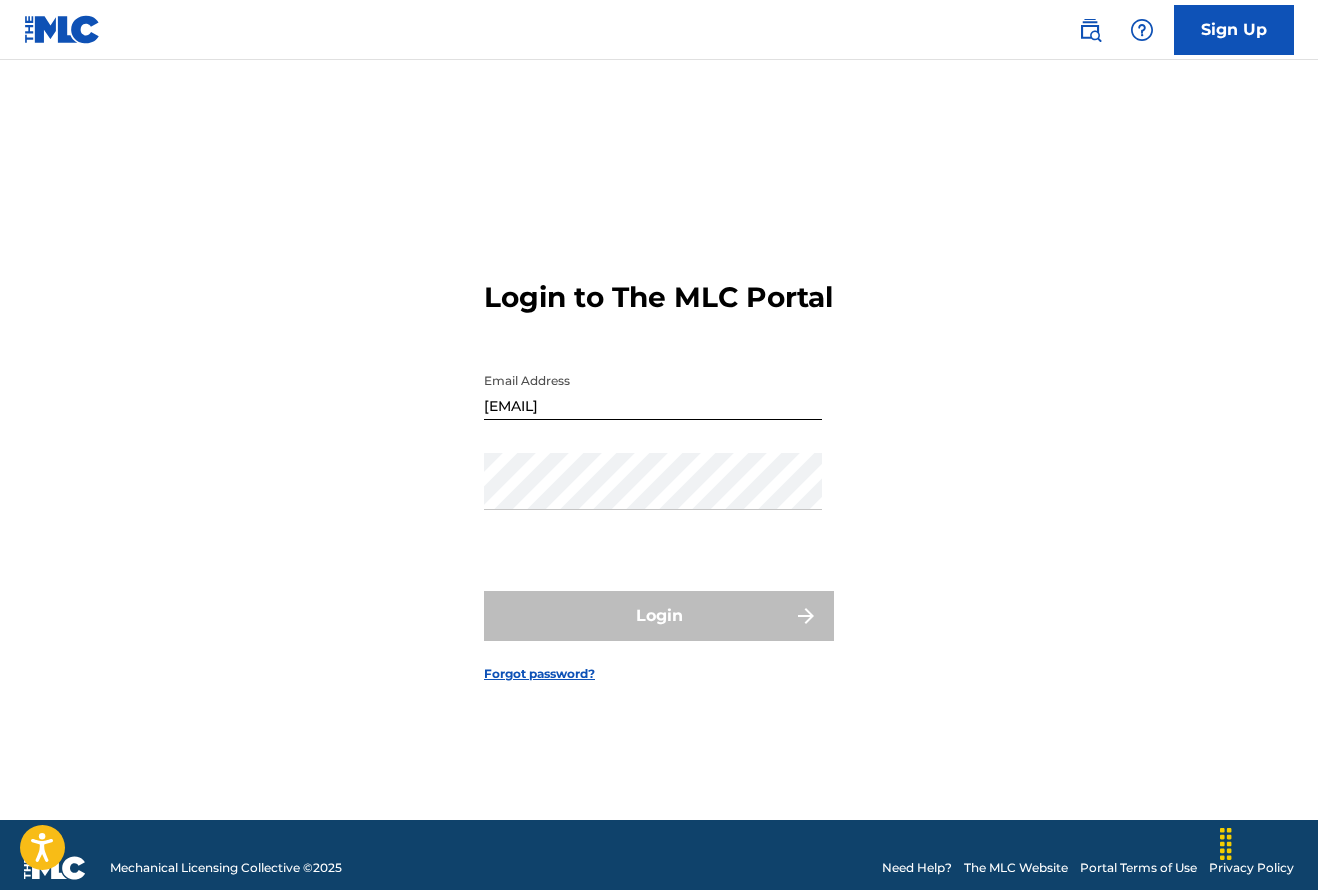click on "Sign Up" at bounding box center (1234, 30) 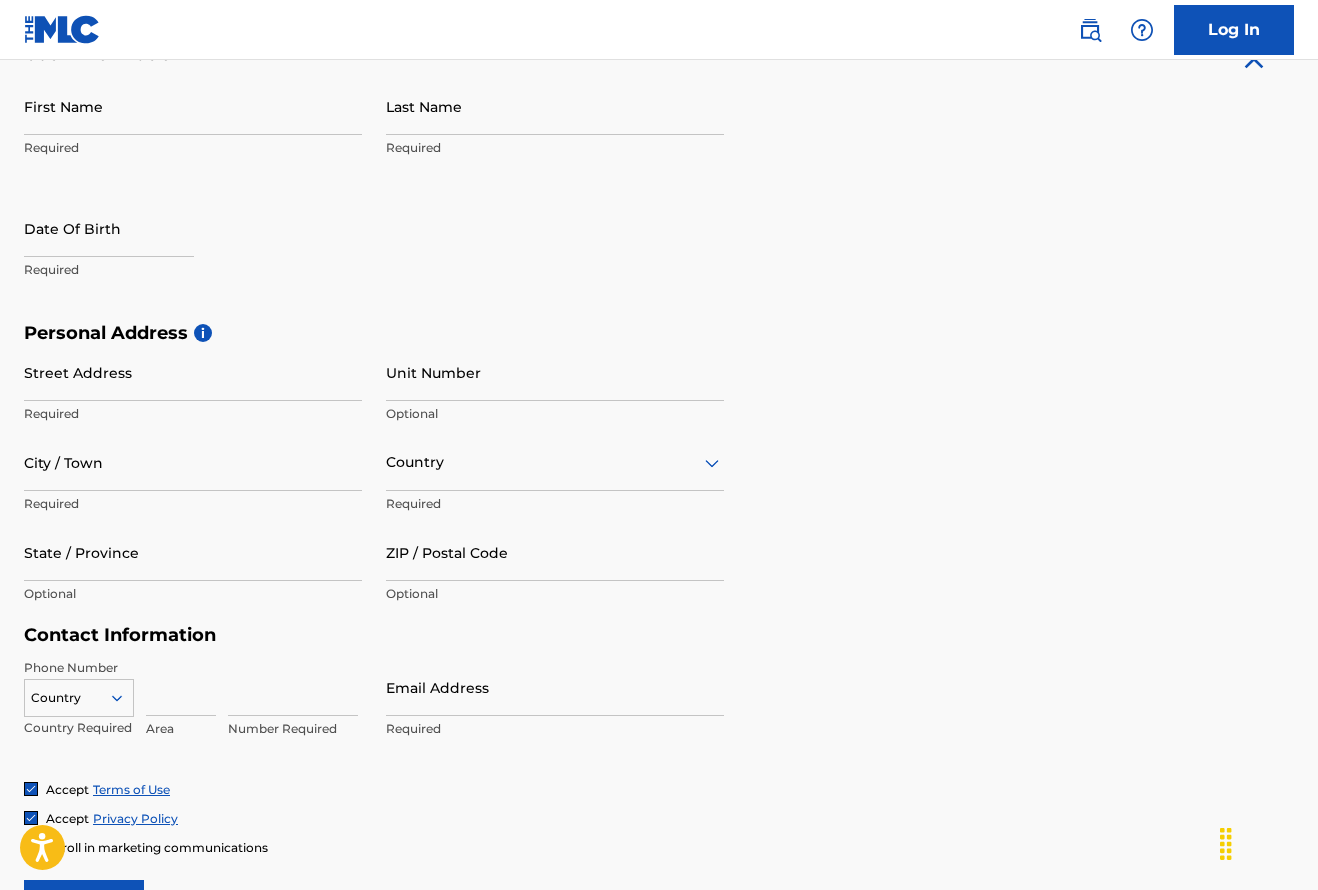 scroll, scrollTop: 0, scrollLeft: 0, axis: both 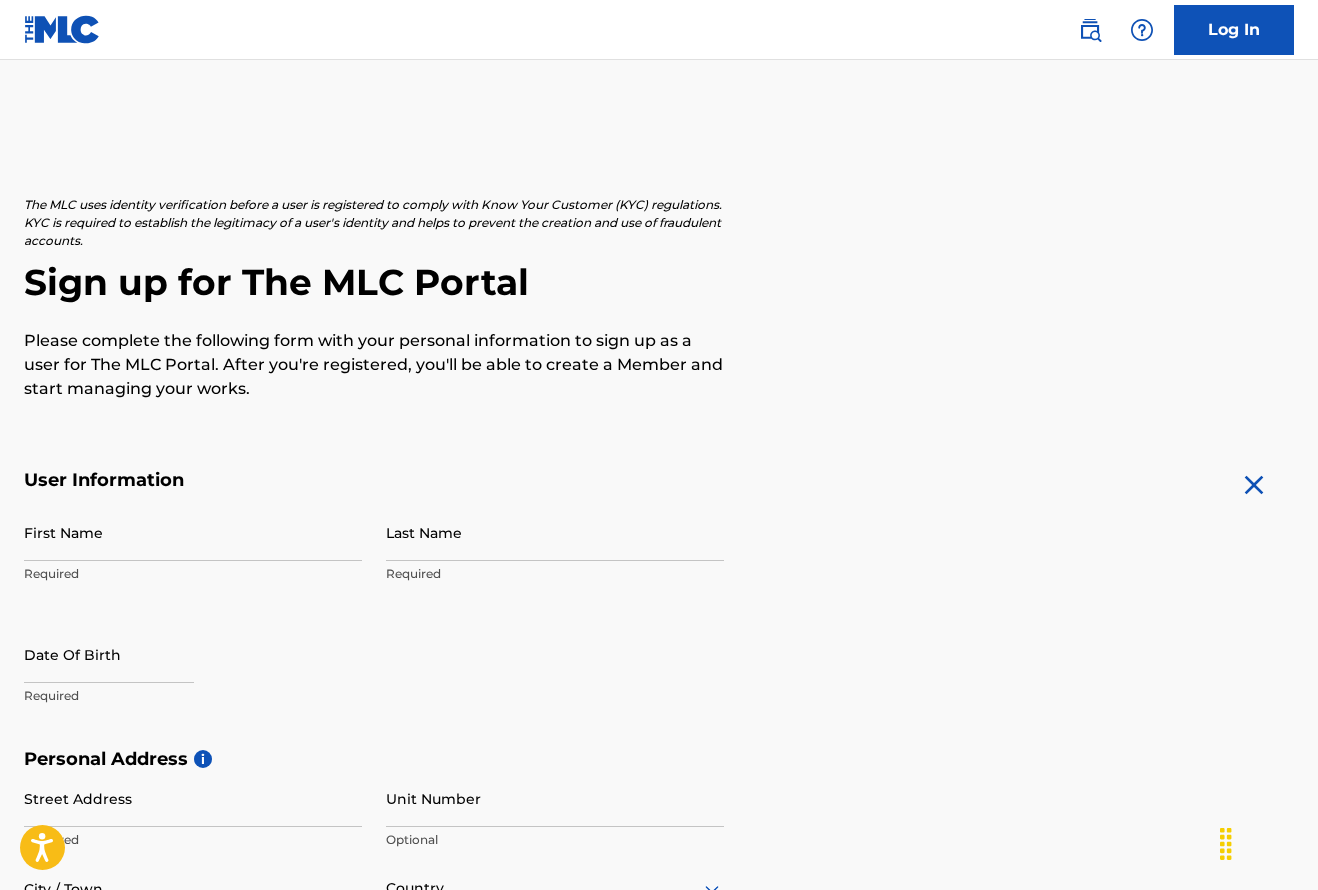 click at bounding box center [62, 29] 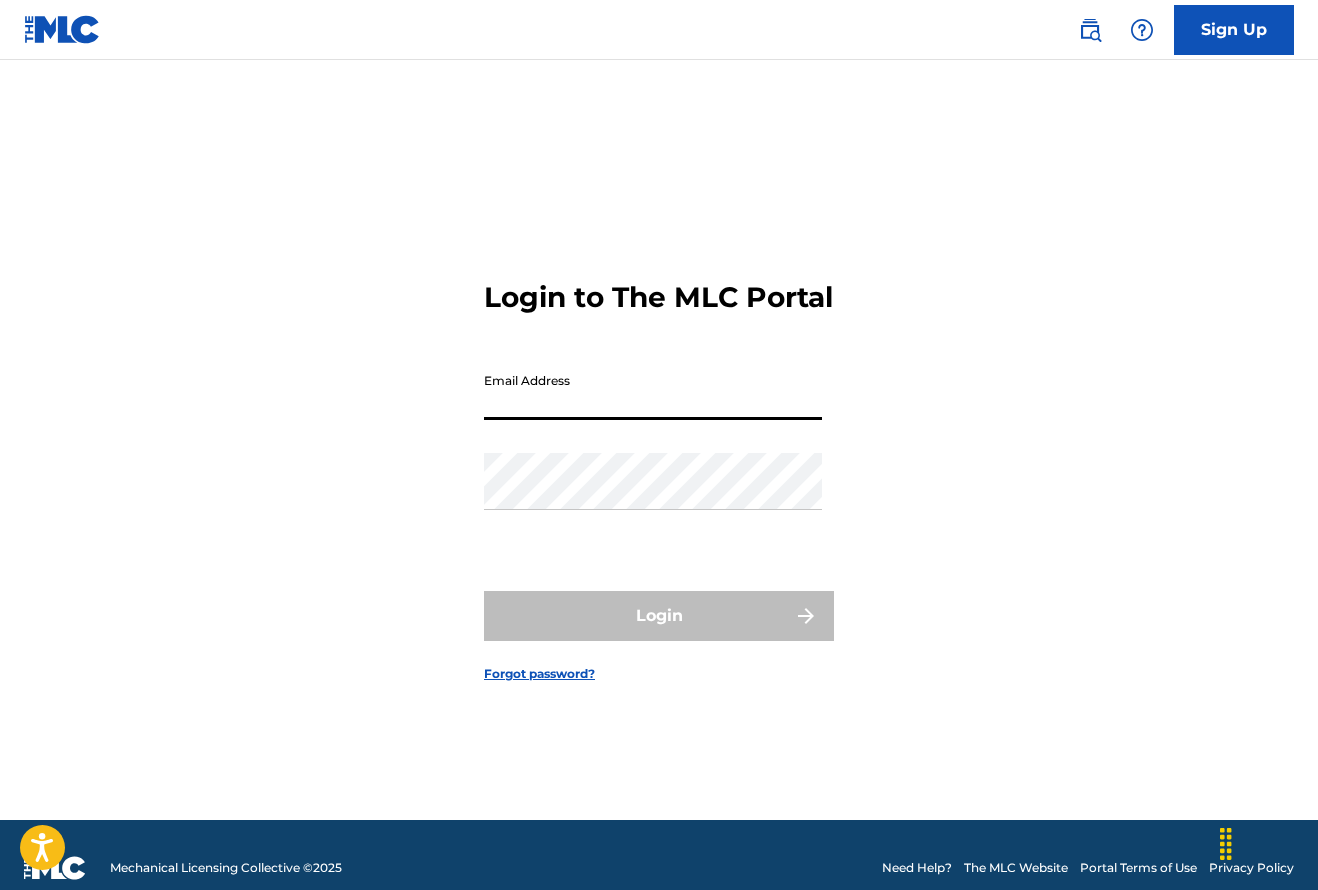 type on "[EMAIL]" 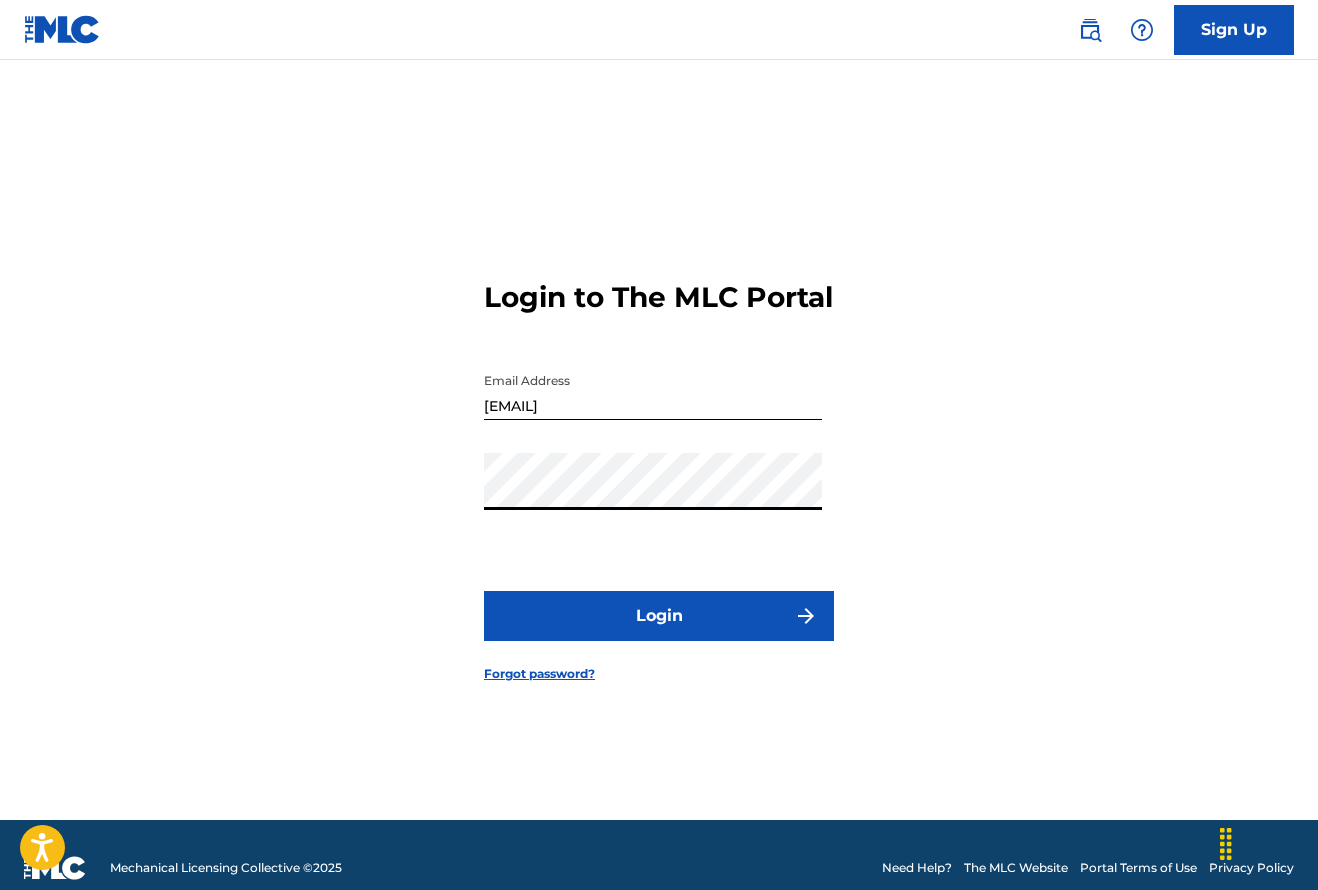 click on "Login" at bounding box center (659, 616) 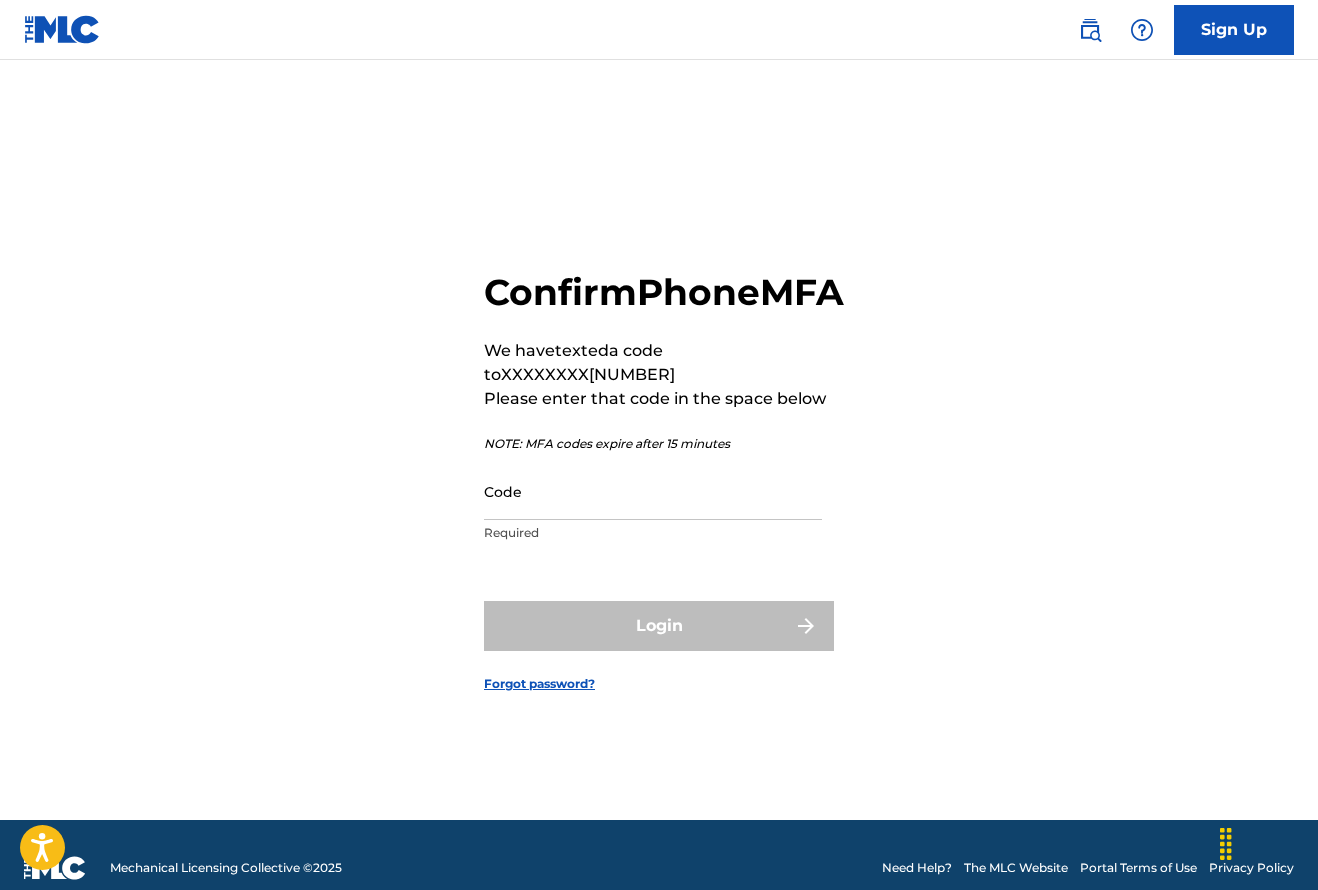 click on "Code" at bounding box center (653, 491) 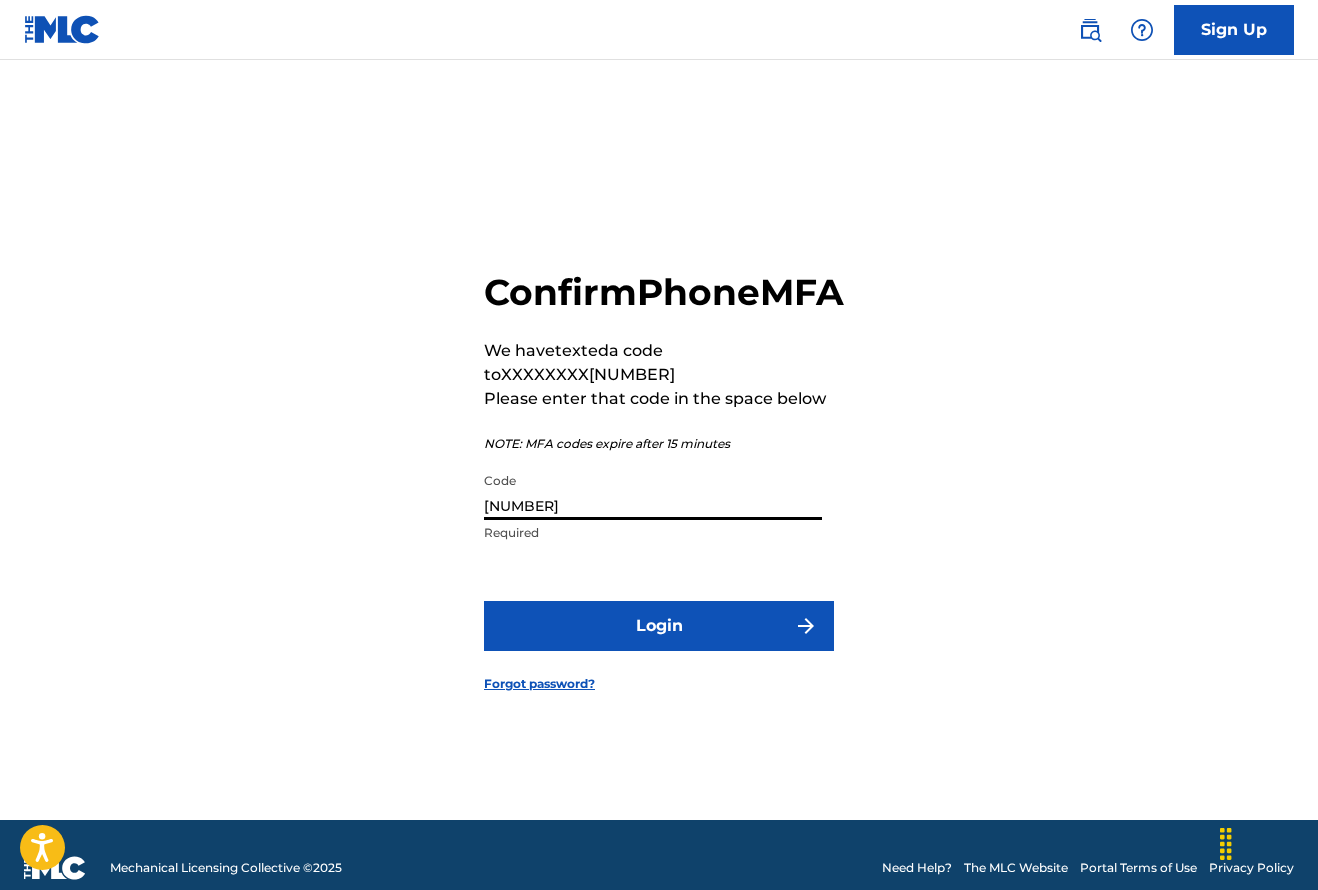 type on "[NUMBER]" 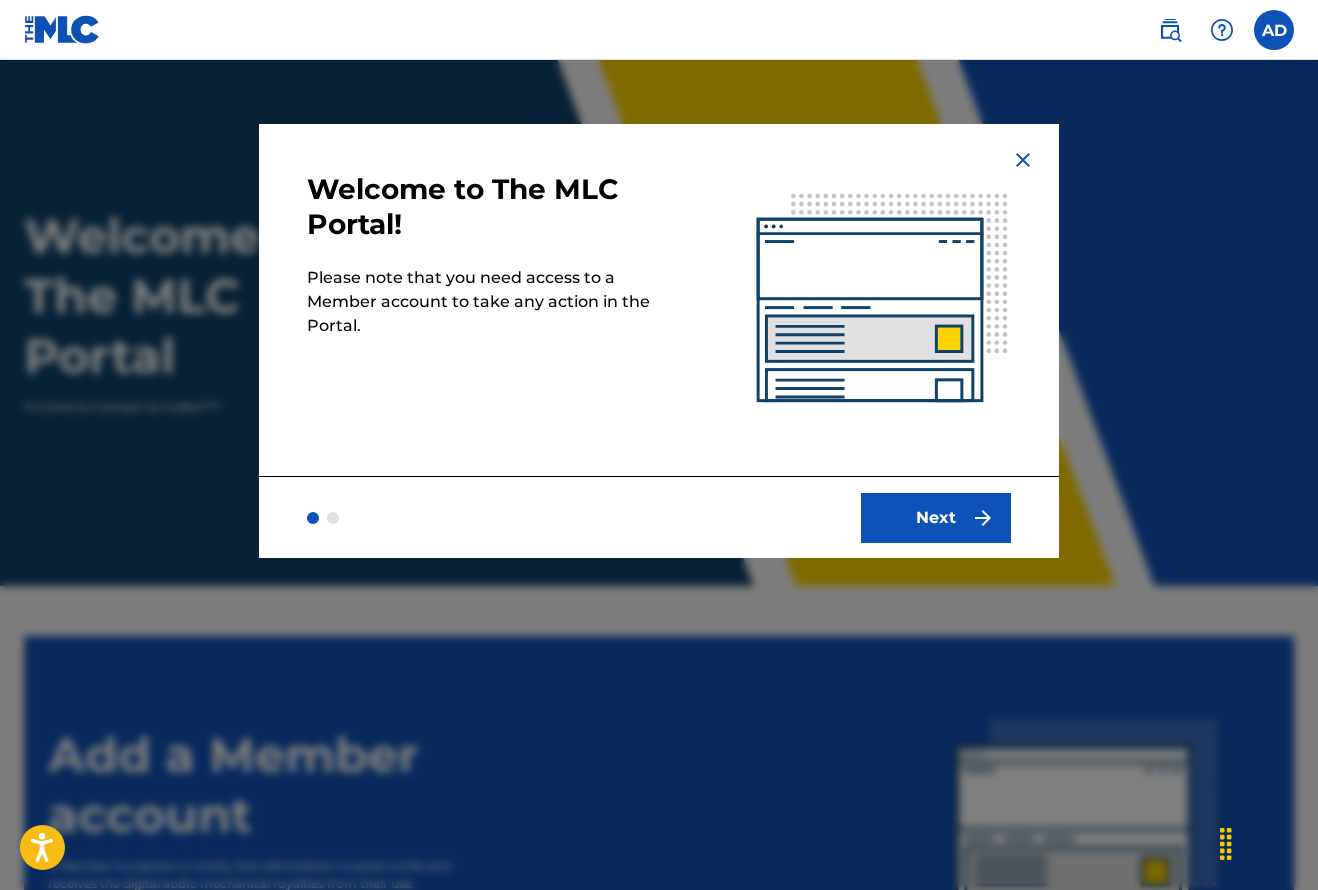 scroll, scrollTop: 0, scrollLeft: 0, axis: both 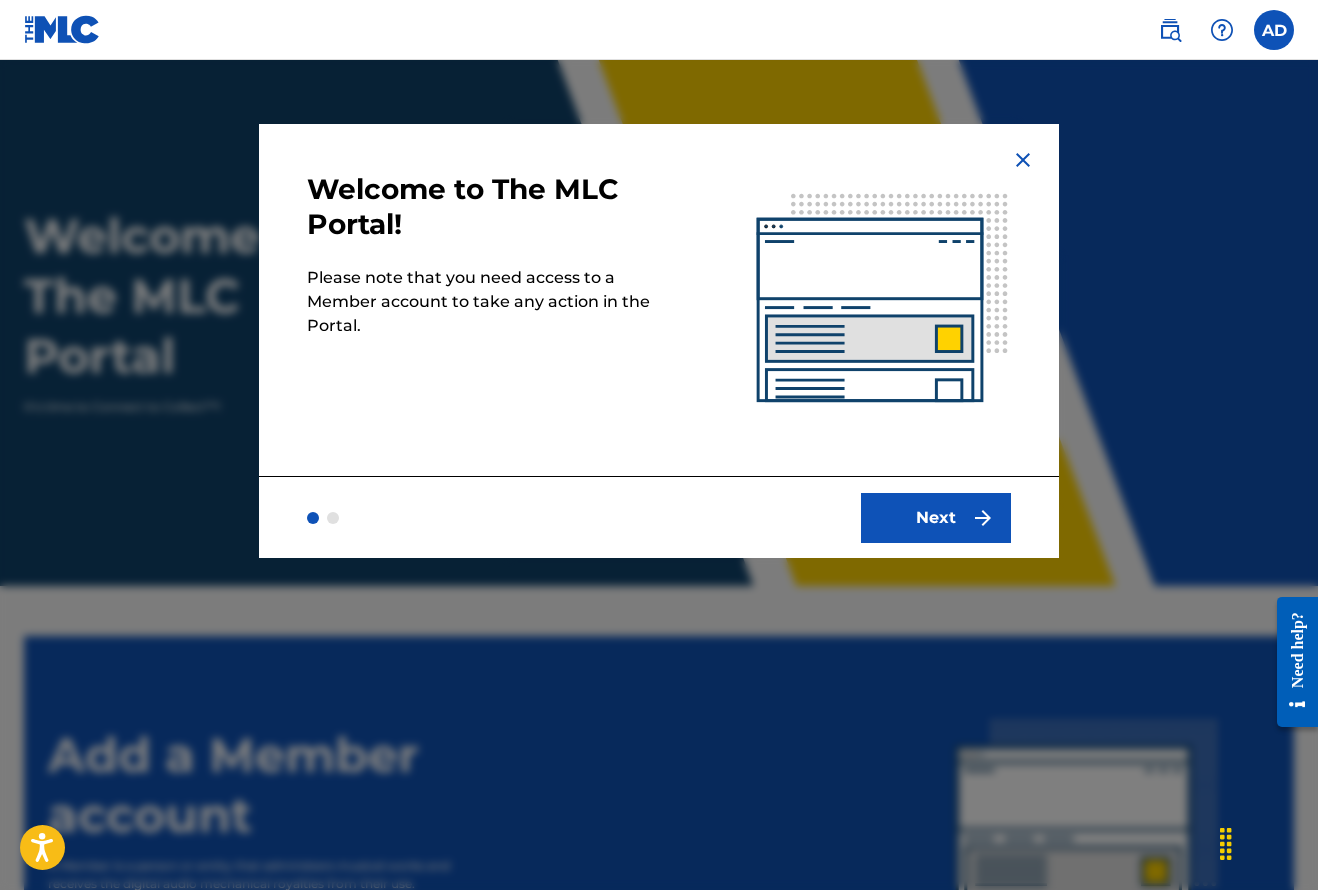 click on "Next" at bounding box center [936, 518] 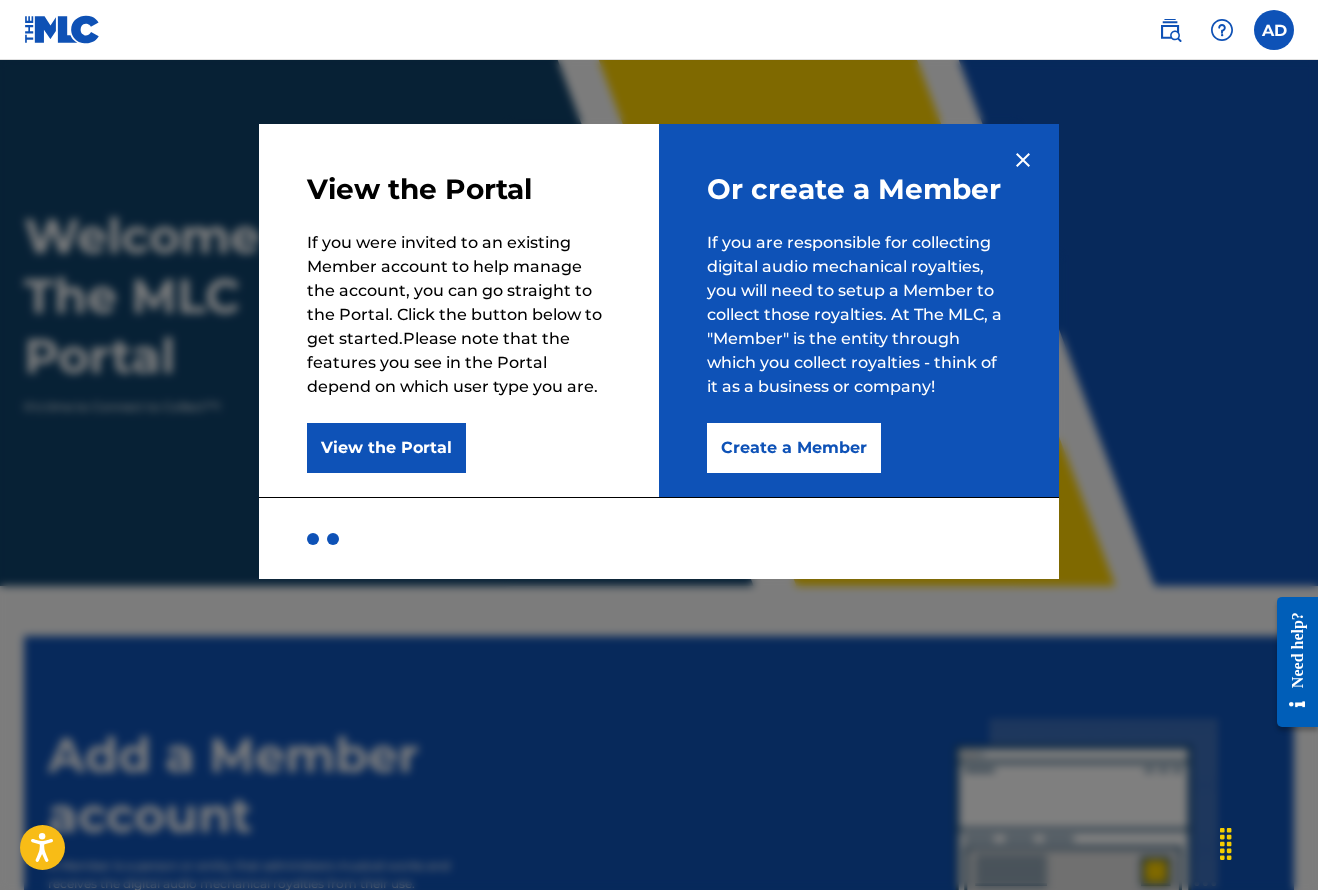 click on "Create a Member" at bounding box center [794, 448] 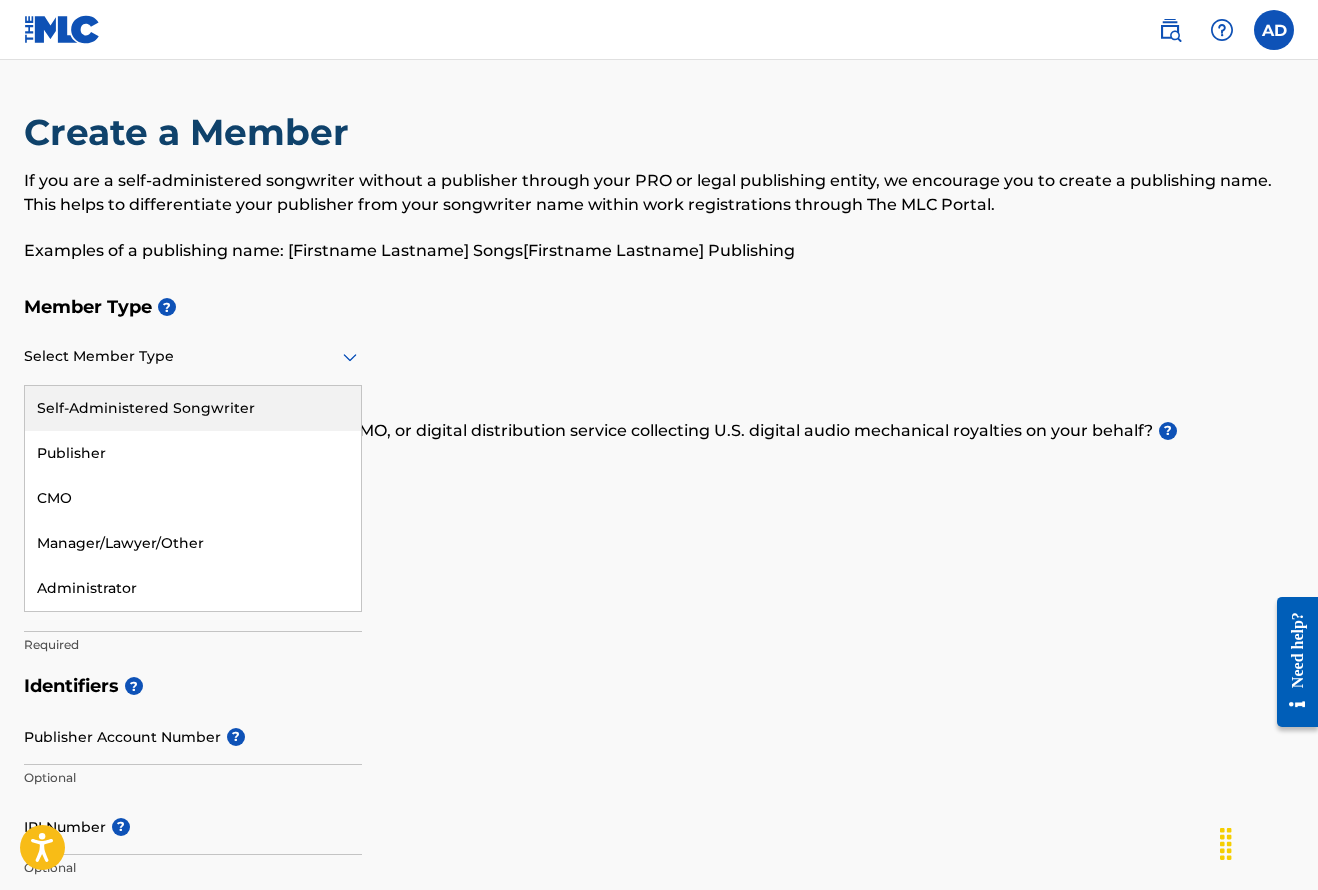 click at bounding box center (193, 356) 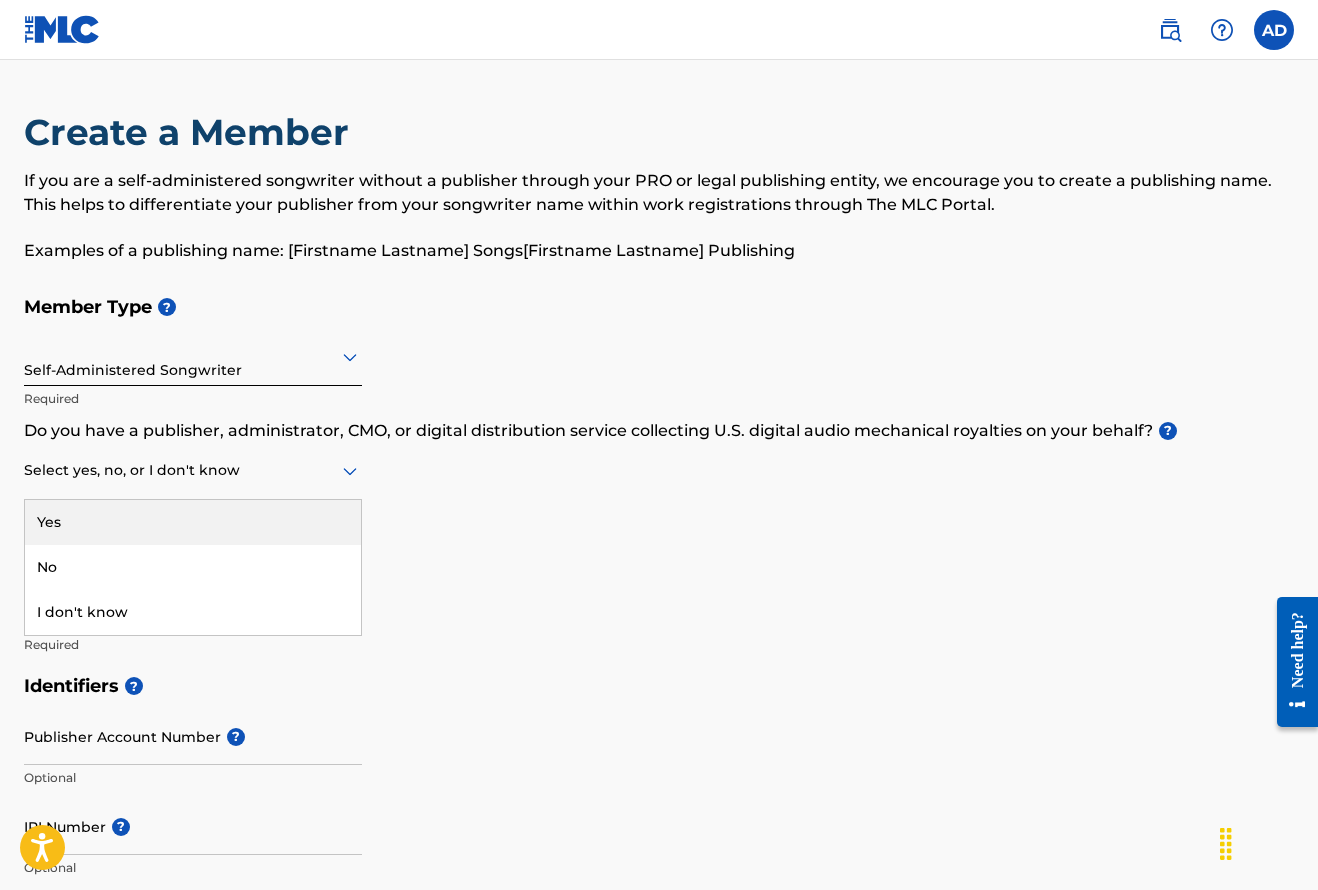 click at bounding box center [193, 470] 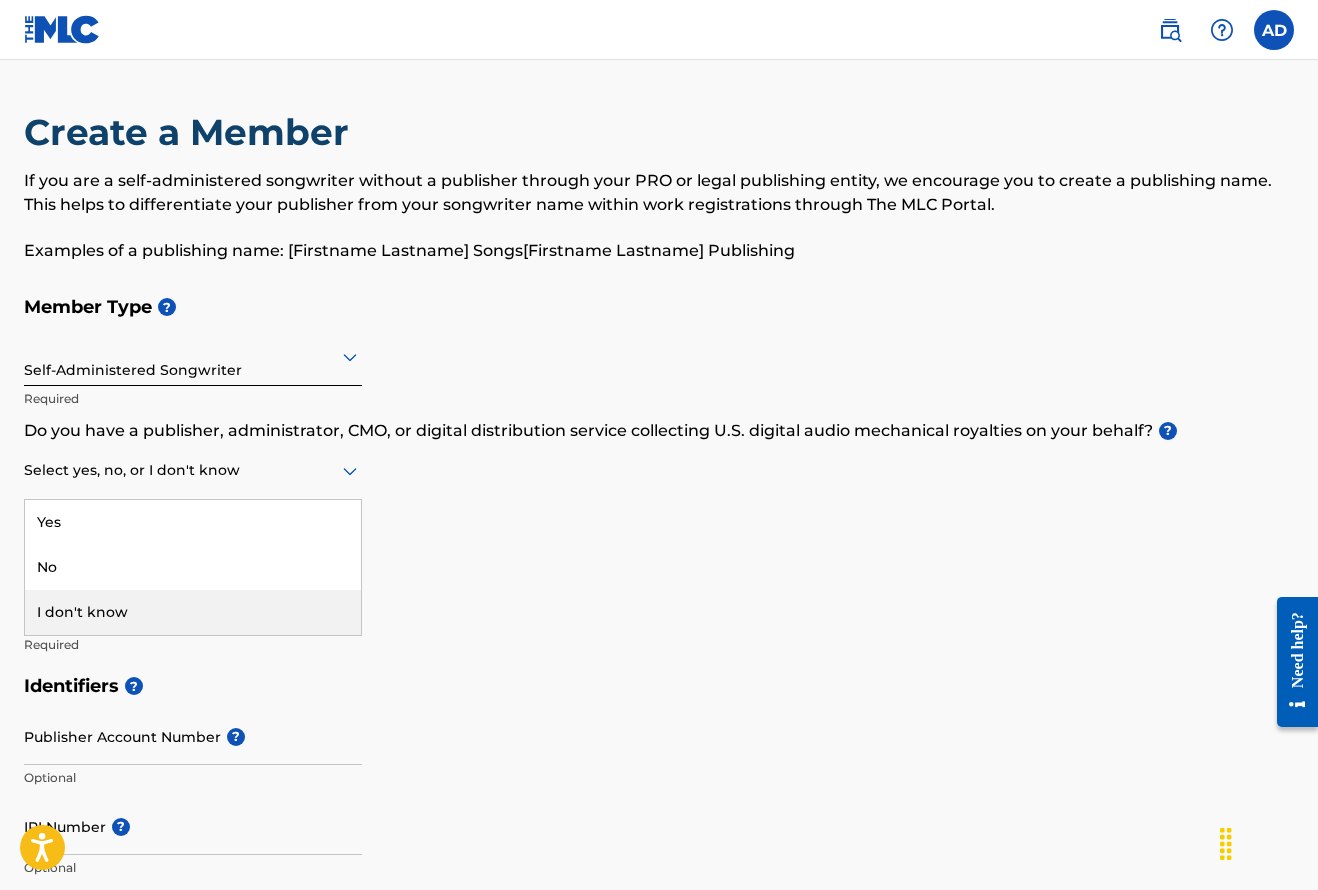 click on "I don't know" at bounding box center (193, 612) 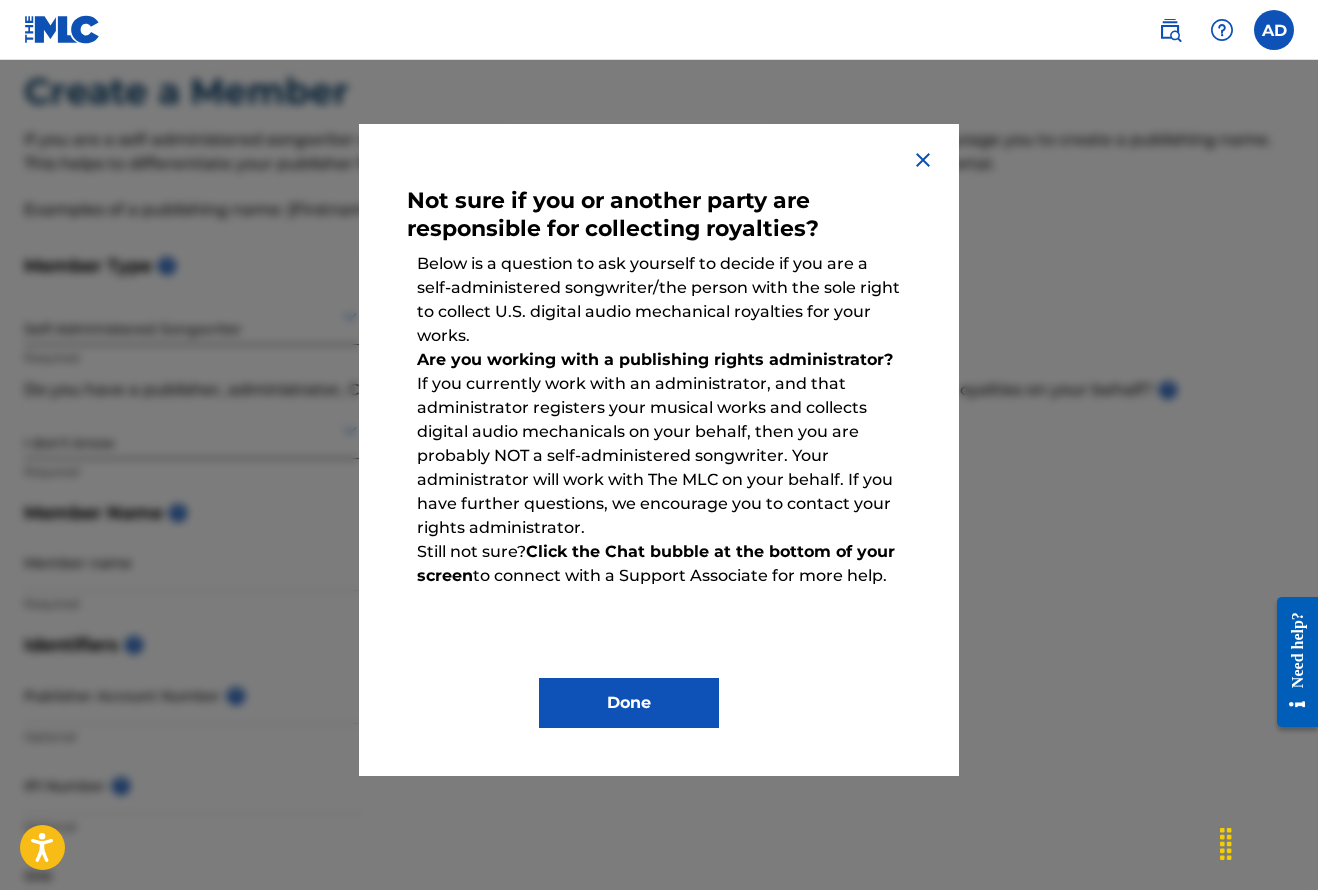 scroll, scrollTop: 28, scrollLeft: 0, axis: vertical 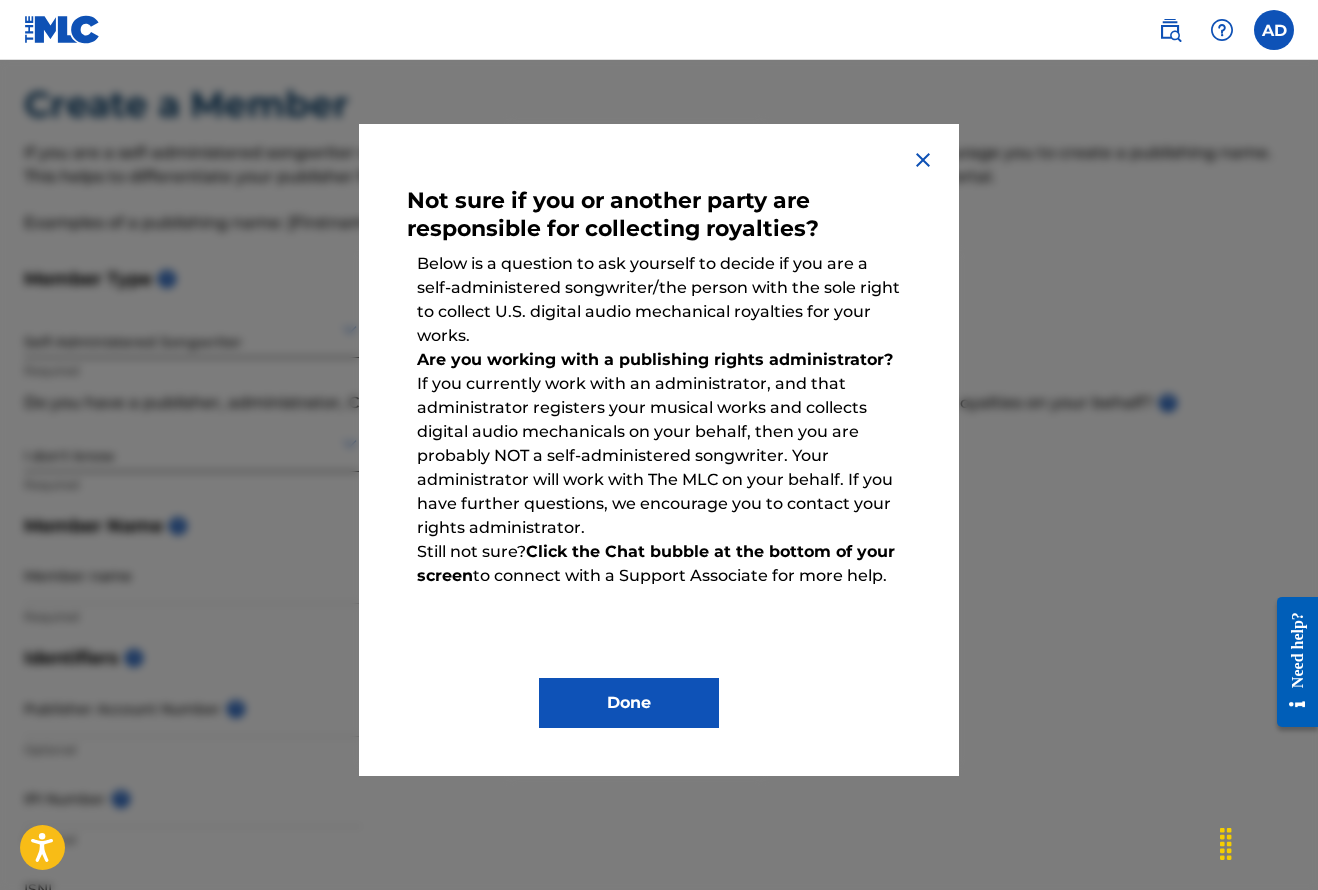 click on "Done" at bounding box center (629, 703) 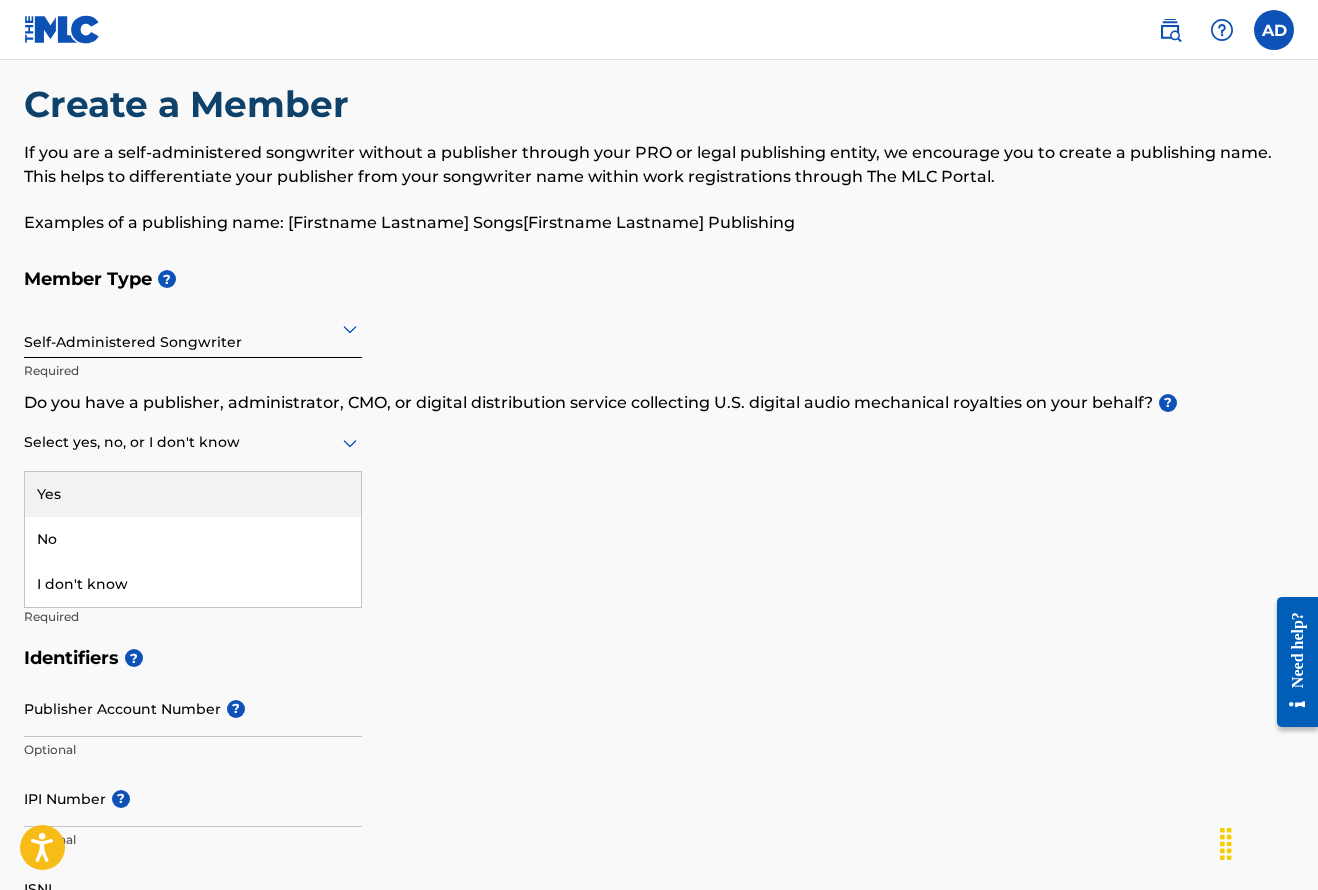 click on "Select yes, no, or I don't know" at bounding box center (193, 443) 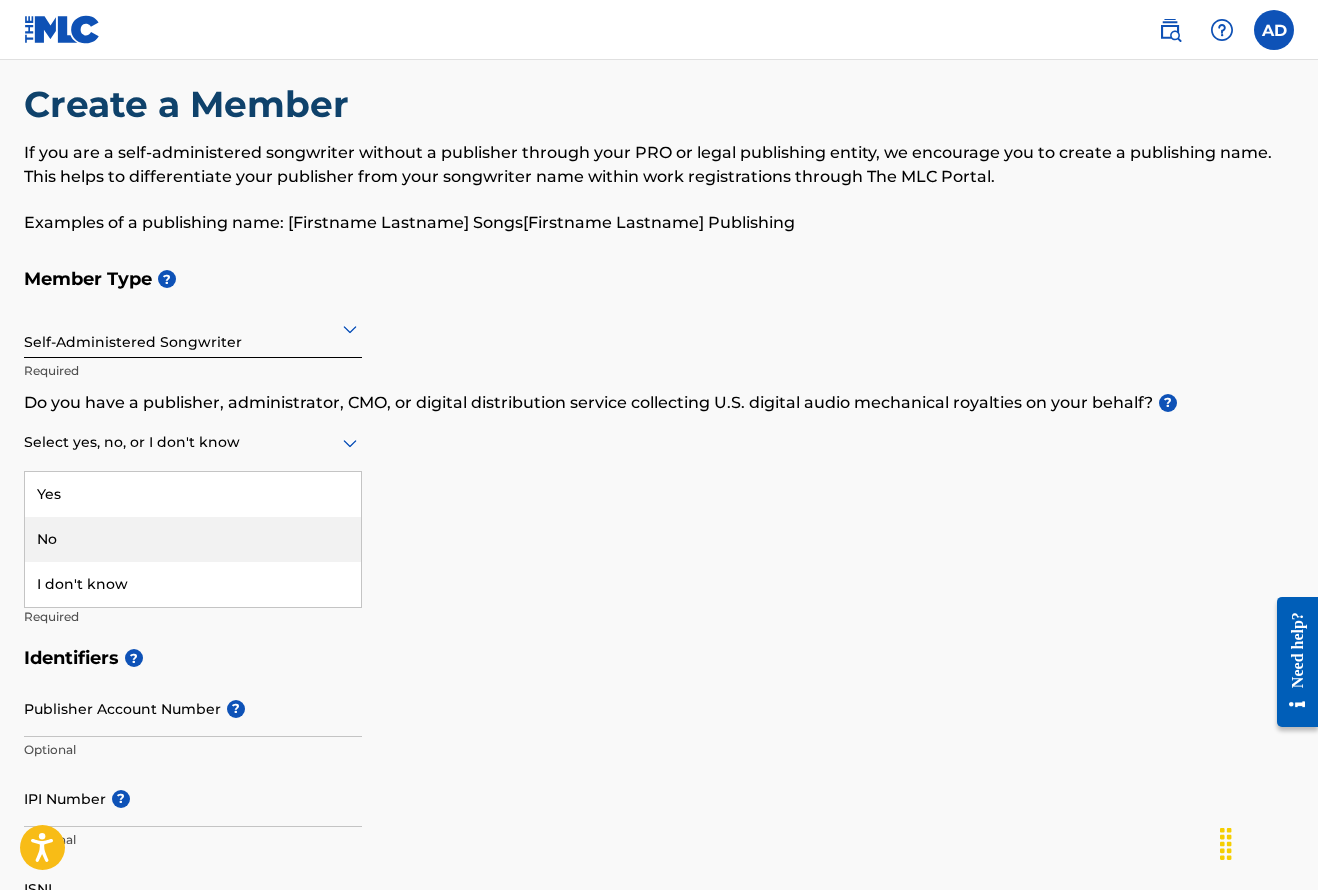 click on "No" at bounding box center (193, 539) 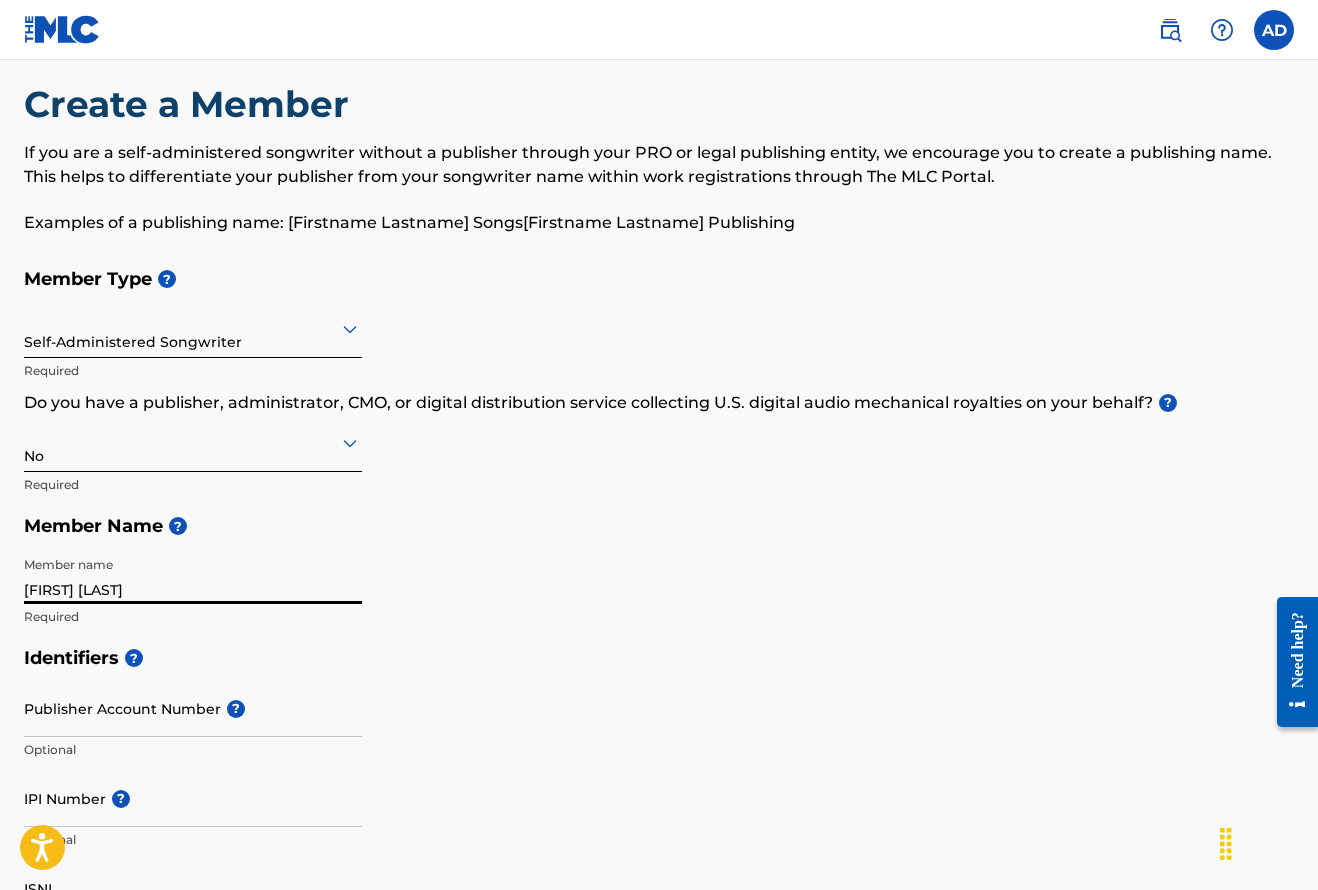 type on "[FIRST] [LAST]" 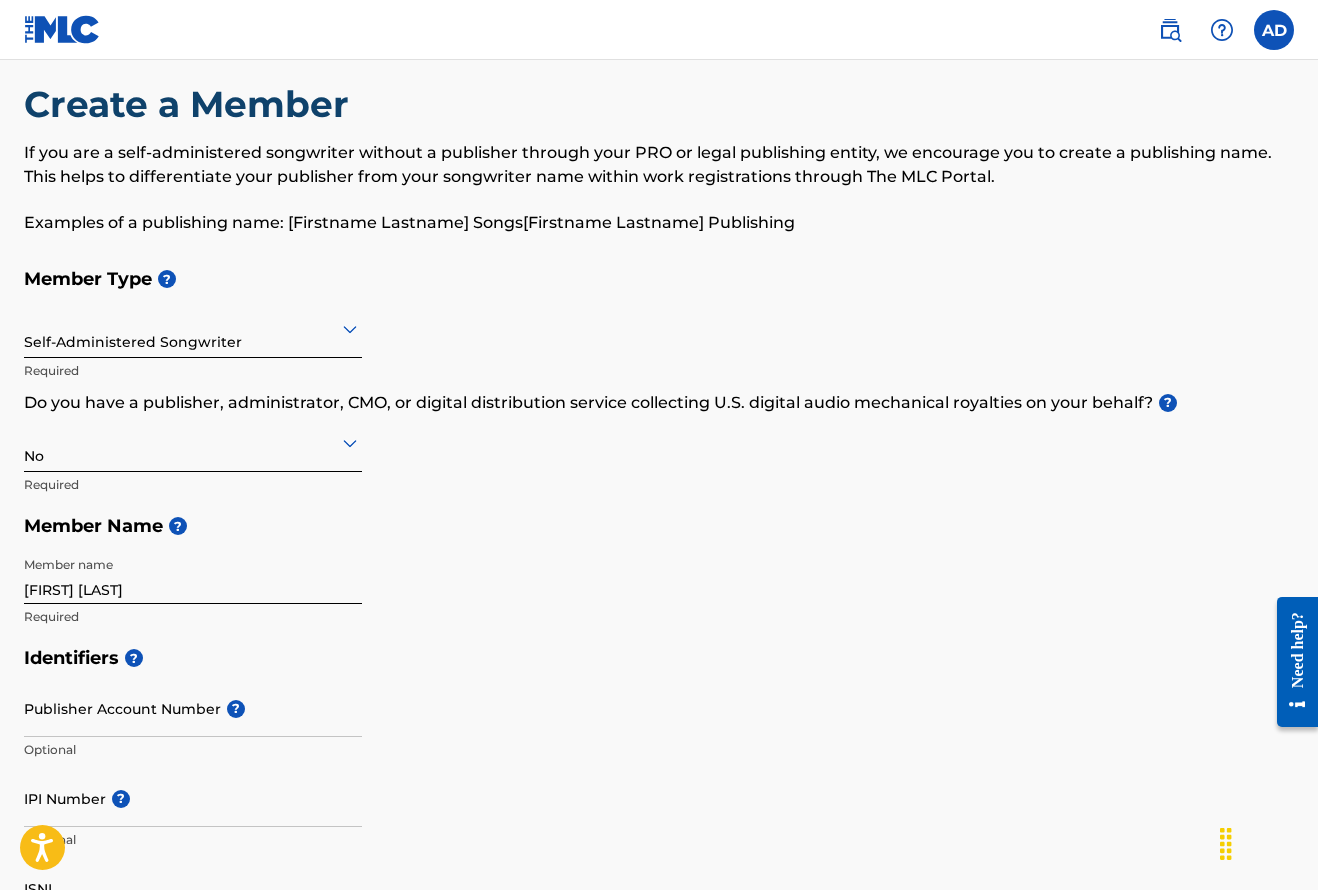 drag, startPoint x: 491, startPoint y: 774, endPoint x: 498, endPoint y: 784, distance: 12.206555 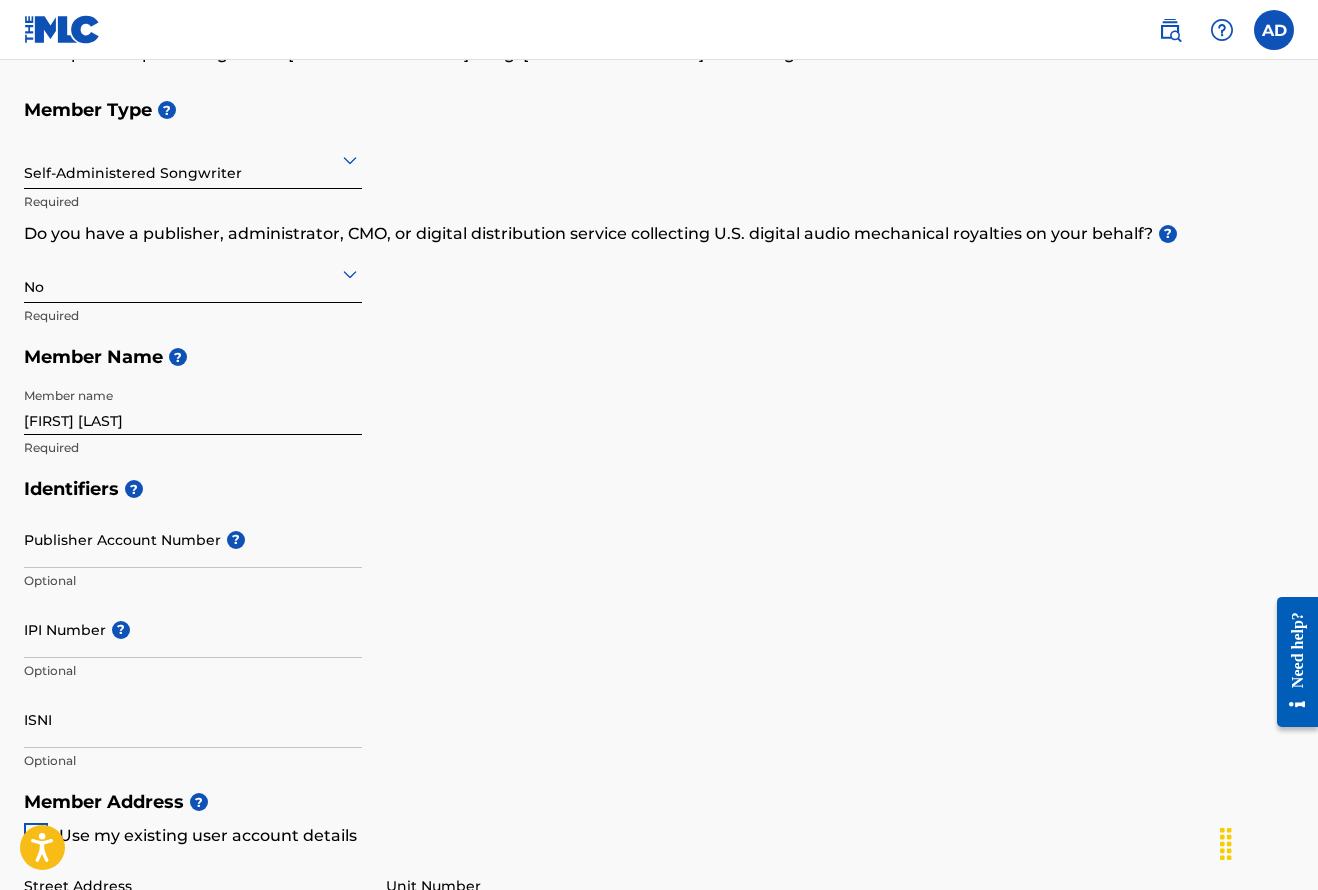 click on "Publisher Account Number ?" at bounding box center (193, 539) 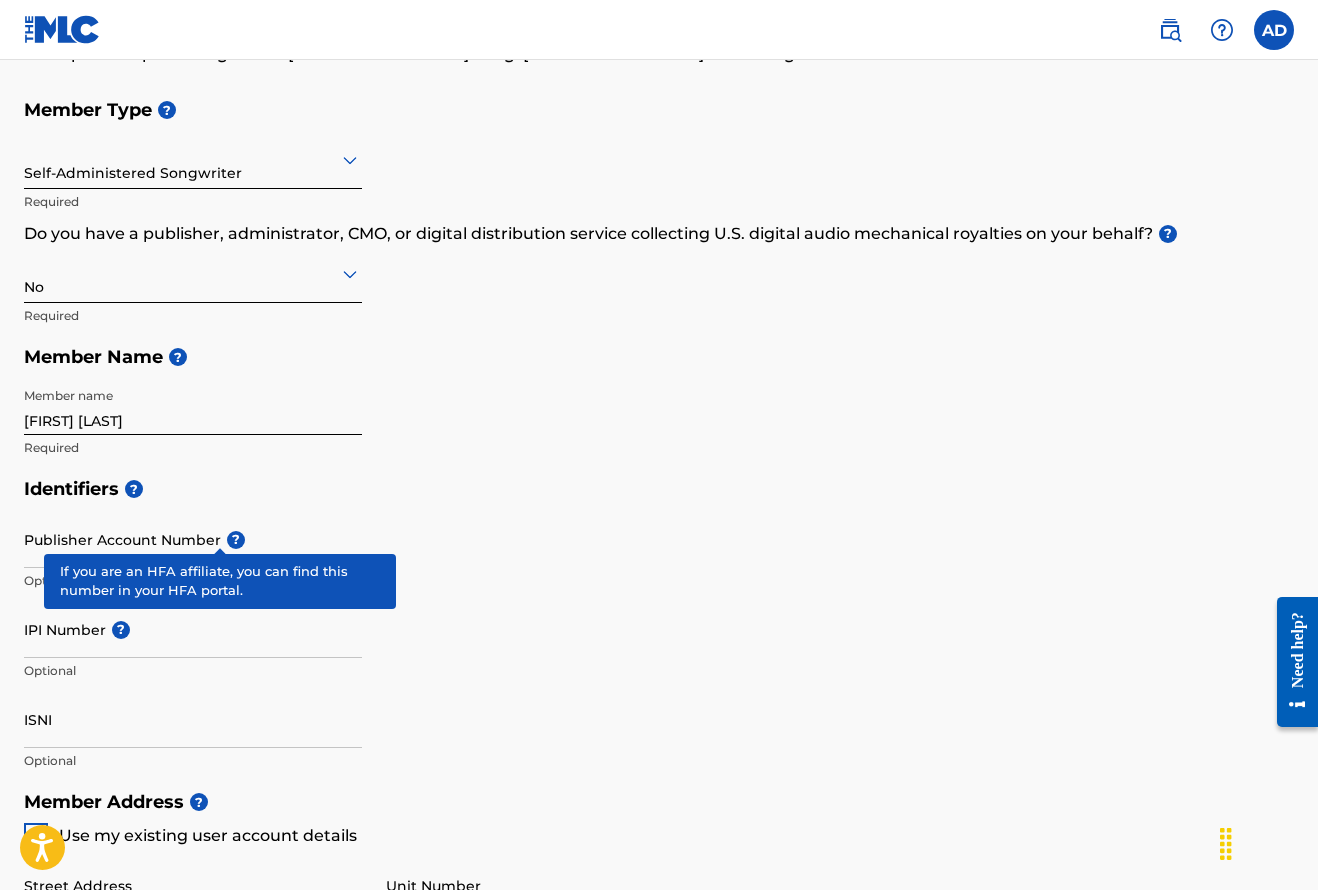 click on "Publisher Account Number ? Optional" at bounding box center (193, 556) 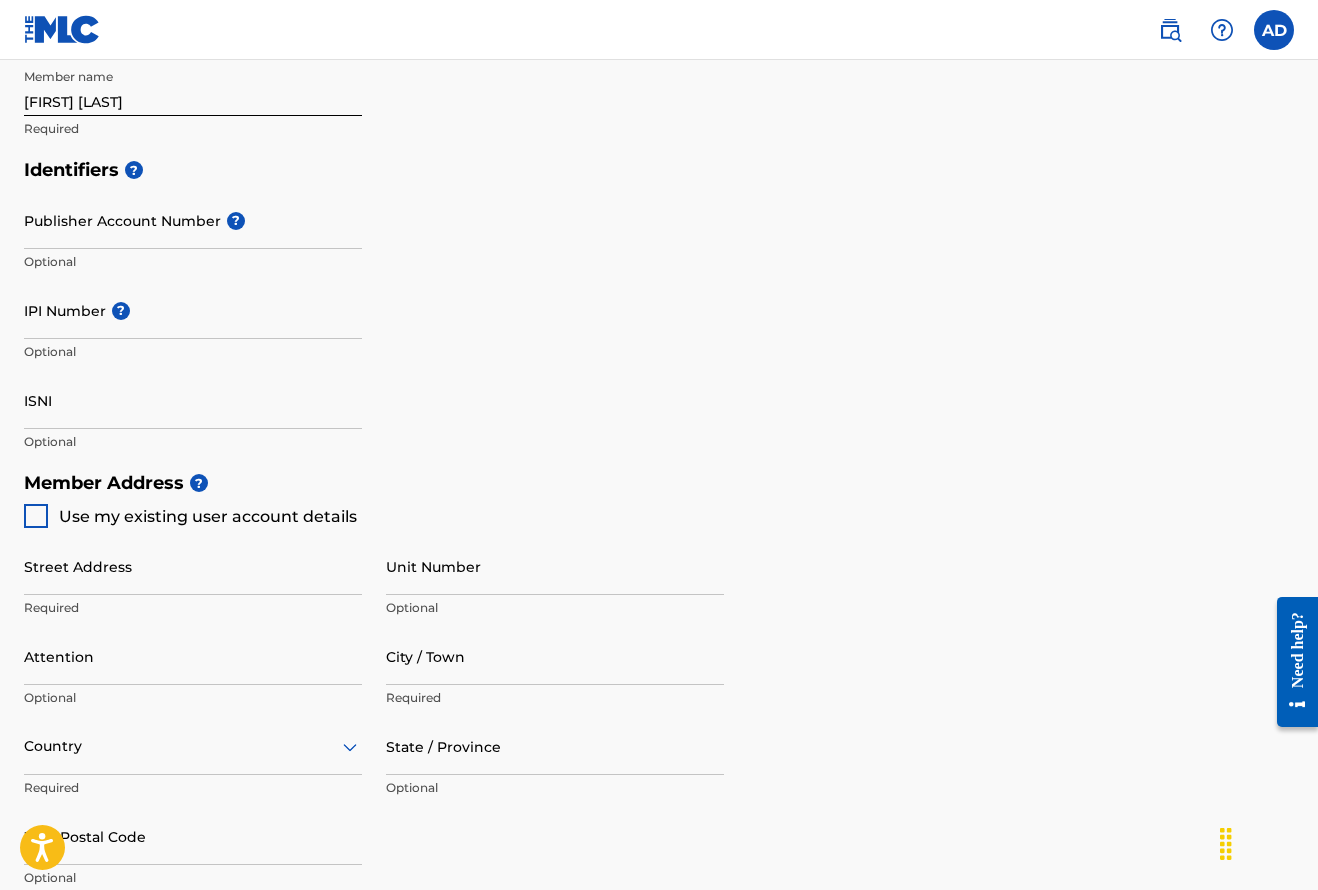scroll, scrollTop: 586, scrollLeft: 0, axis: vertical 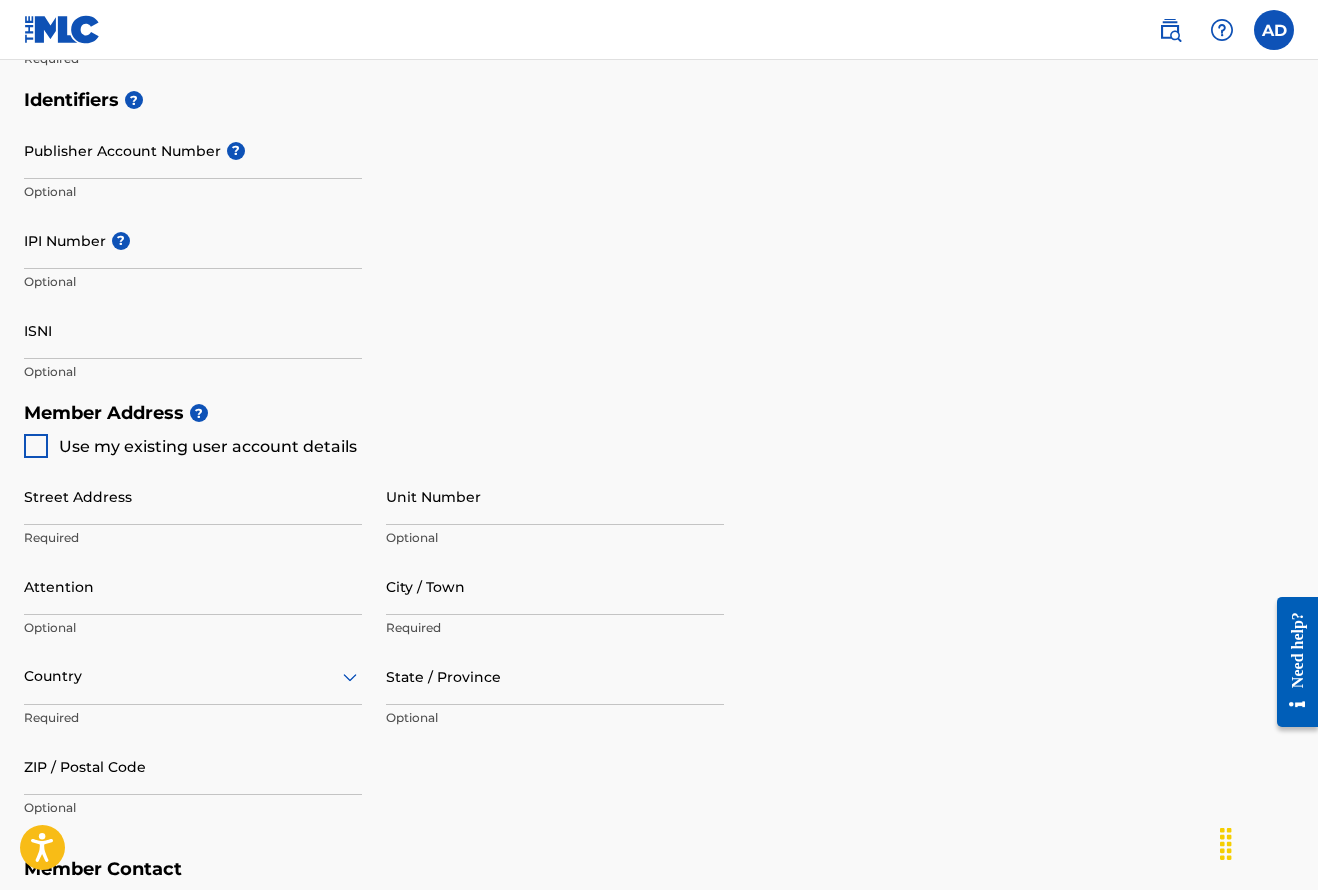 click at bounding box center [36, 446] 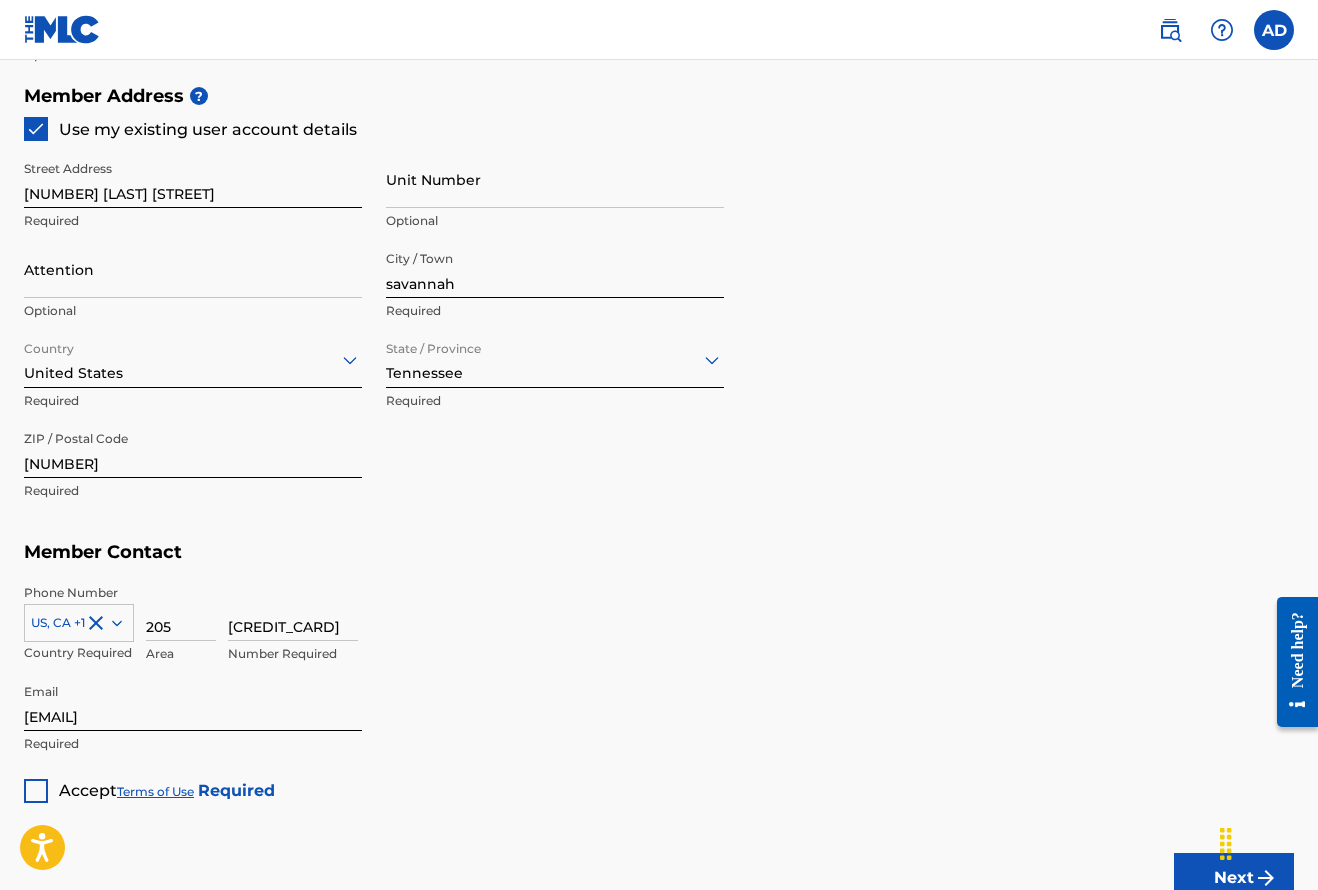 scroll, scrollTop: 1059, scrollLeft: 0, axis: vertical 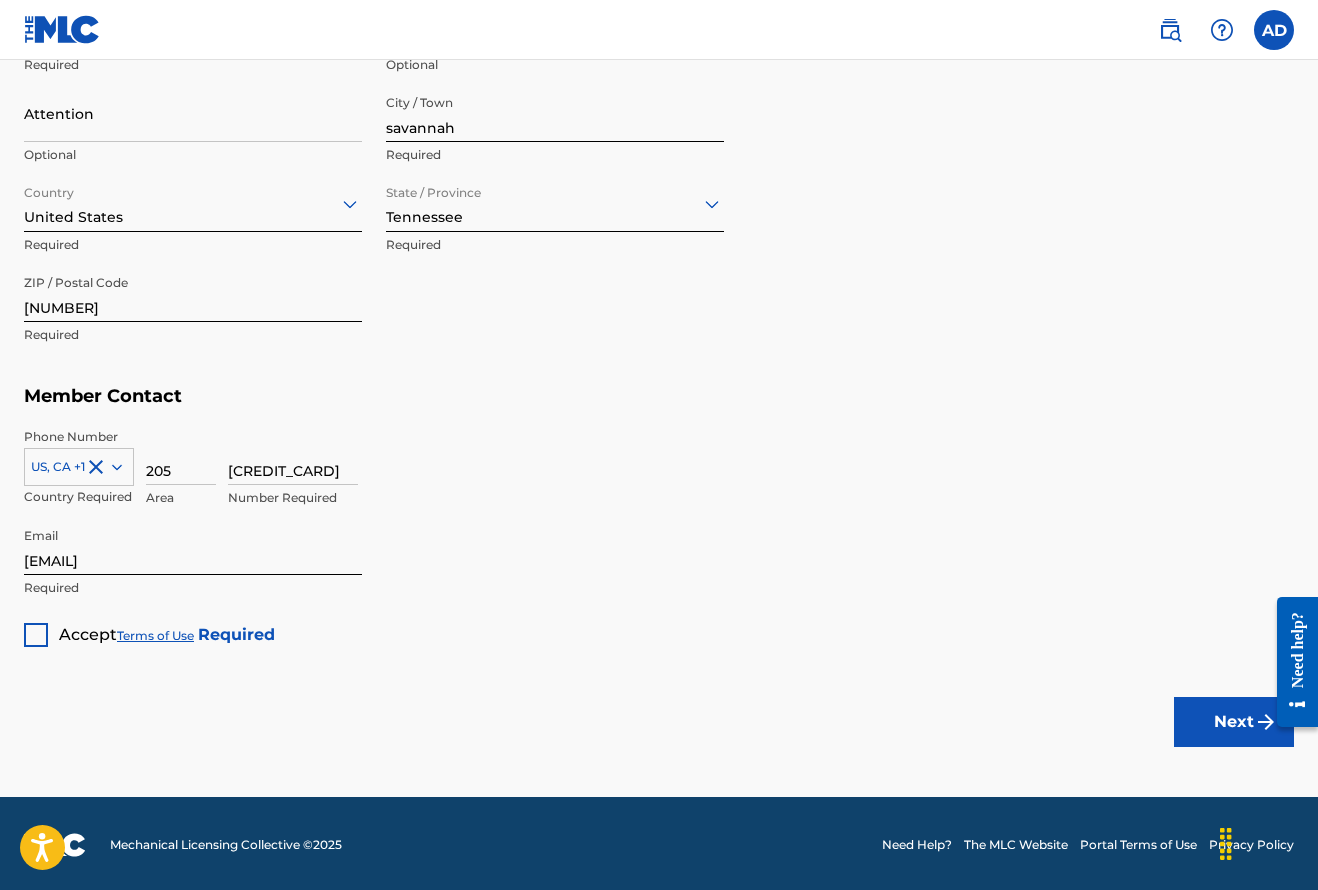 click at bounding box center (36, 635) 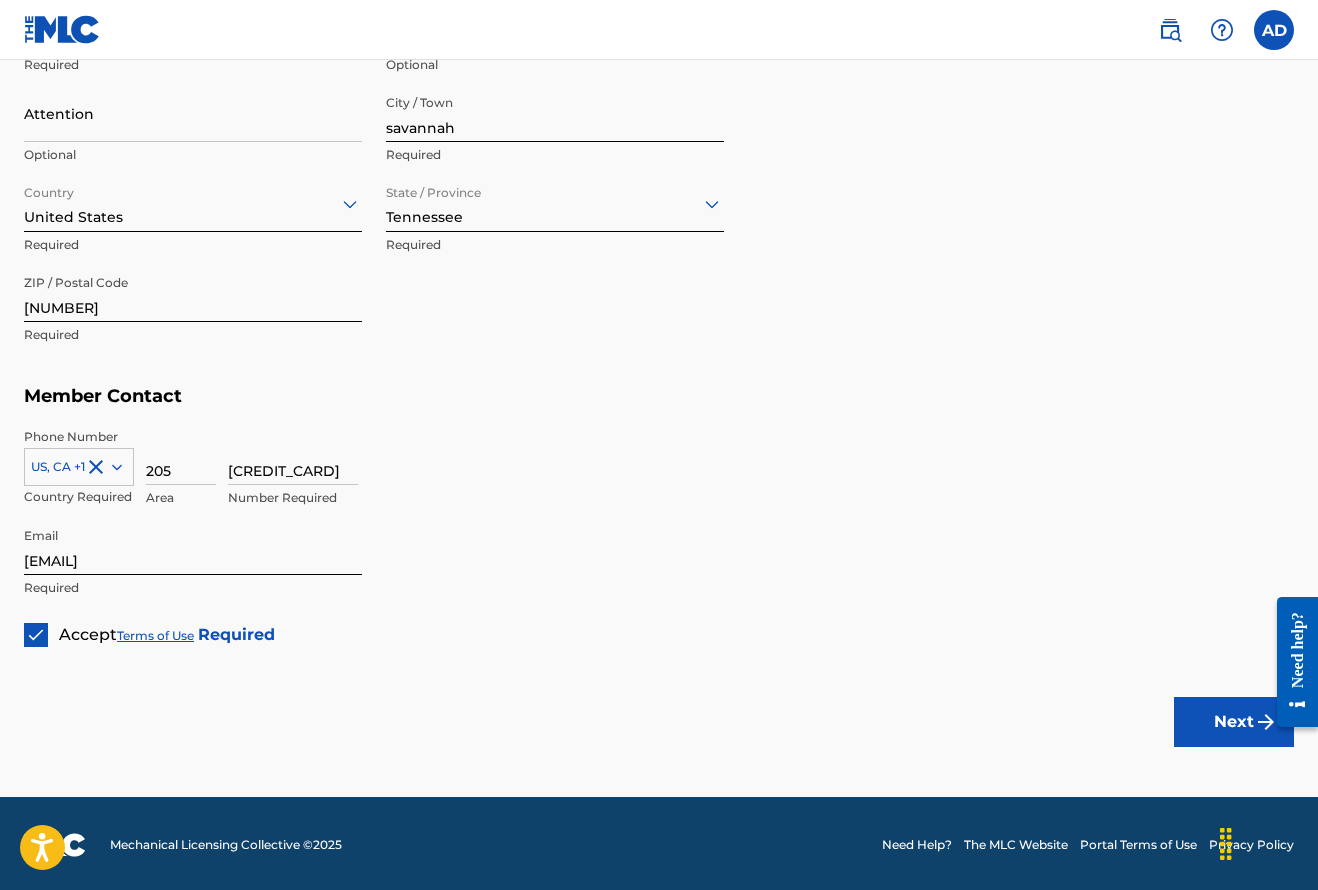click on "Next" at bounding box center (1234, 722) 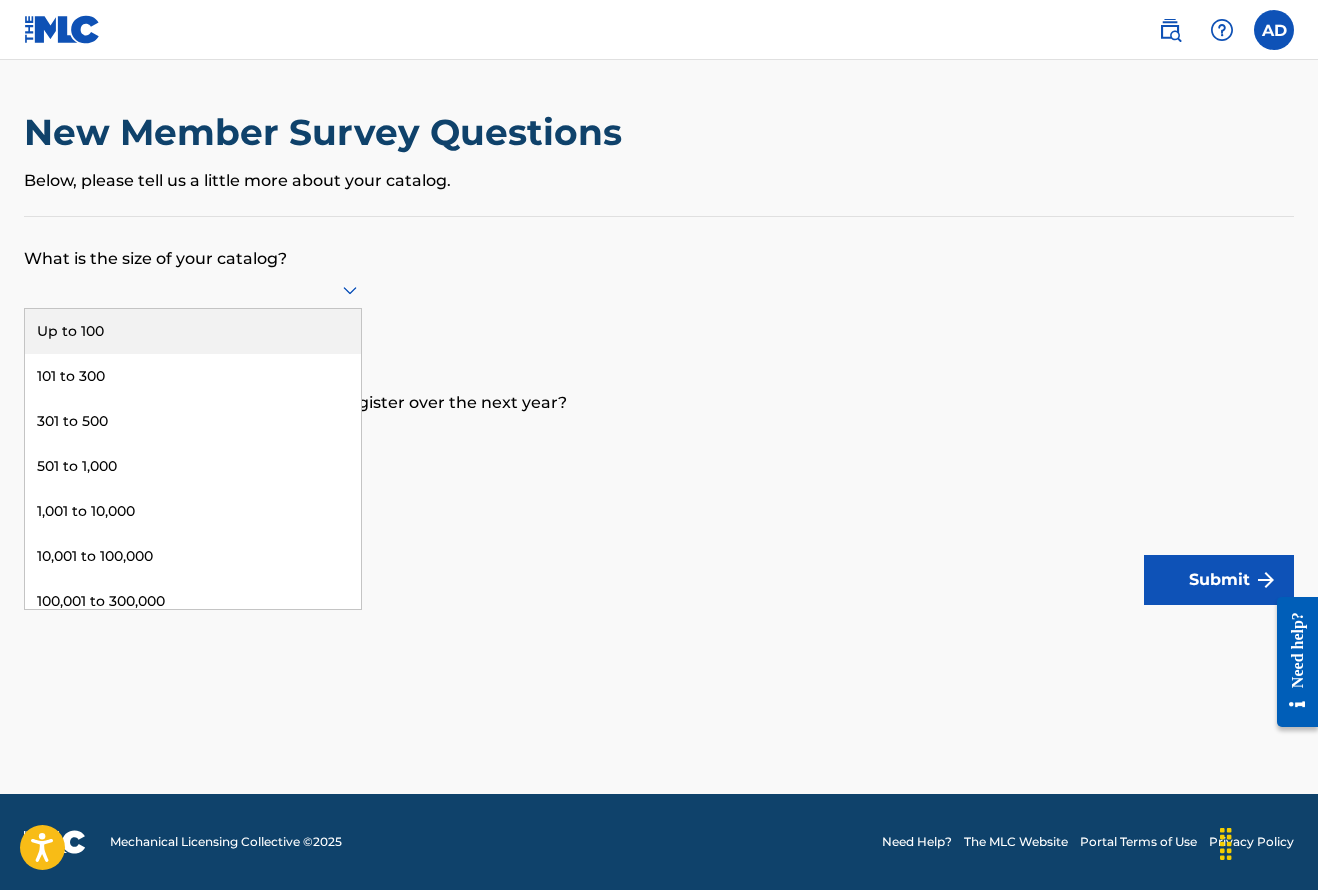 click at bounding box center [193, 290] 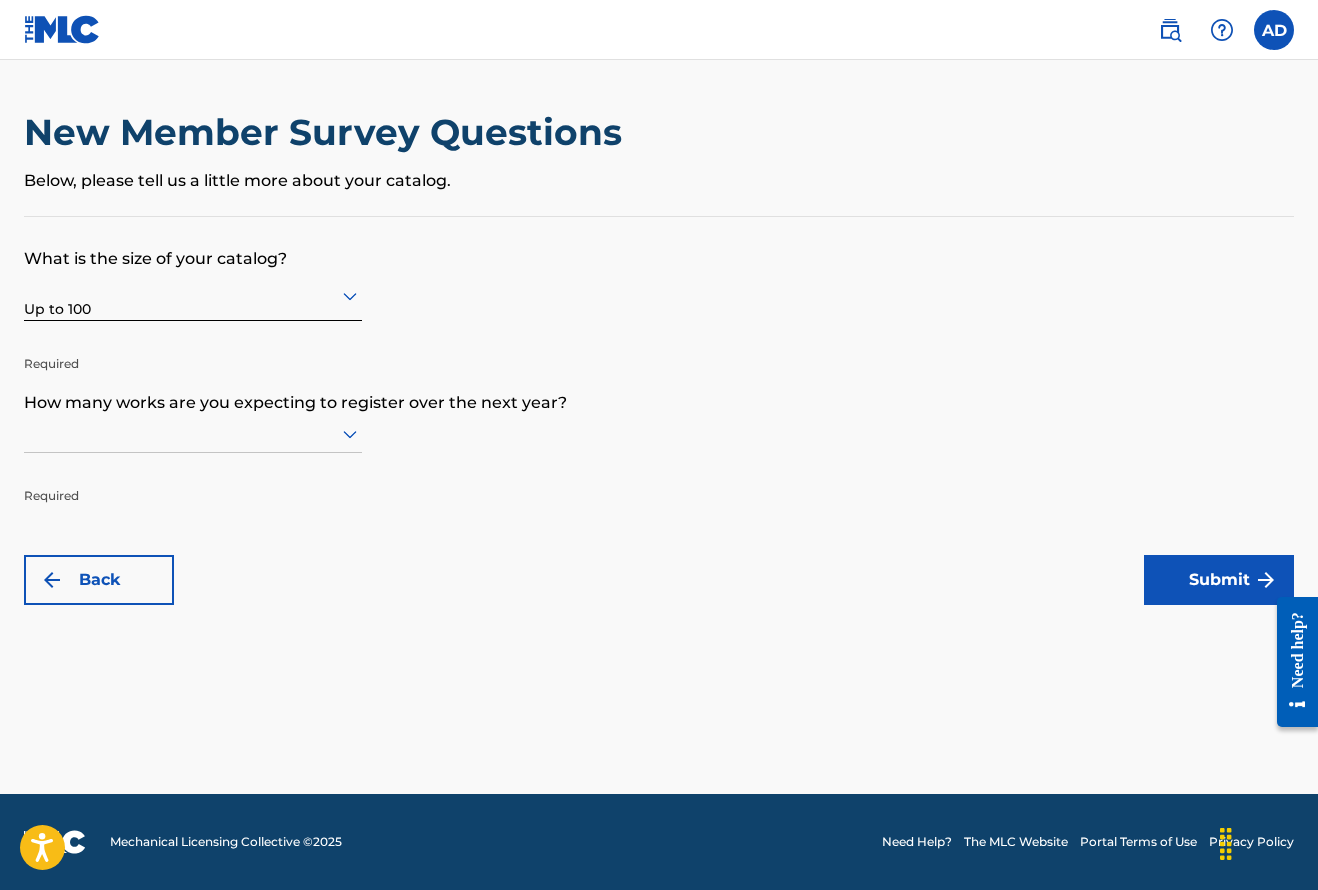 click at bounding box center (193, 434) 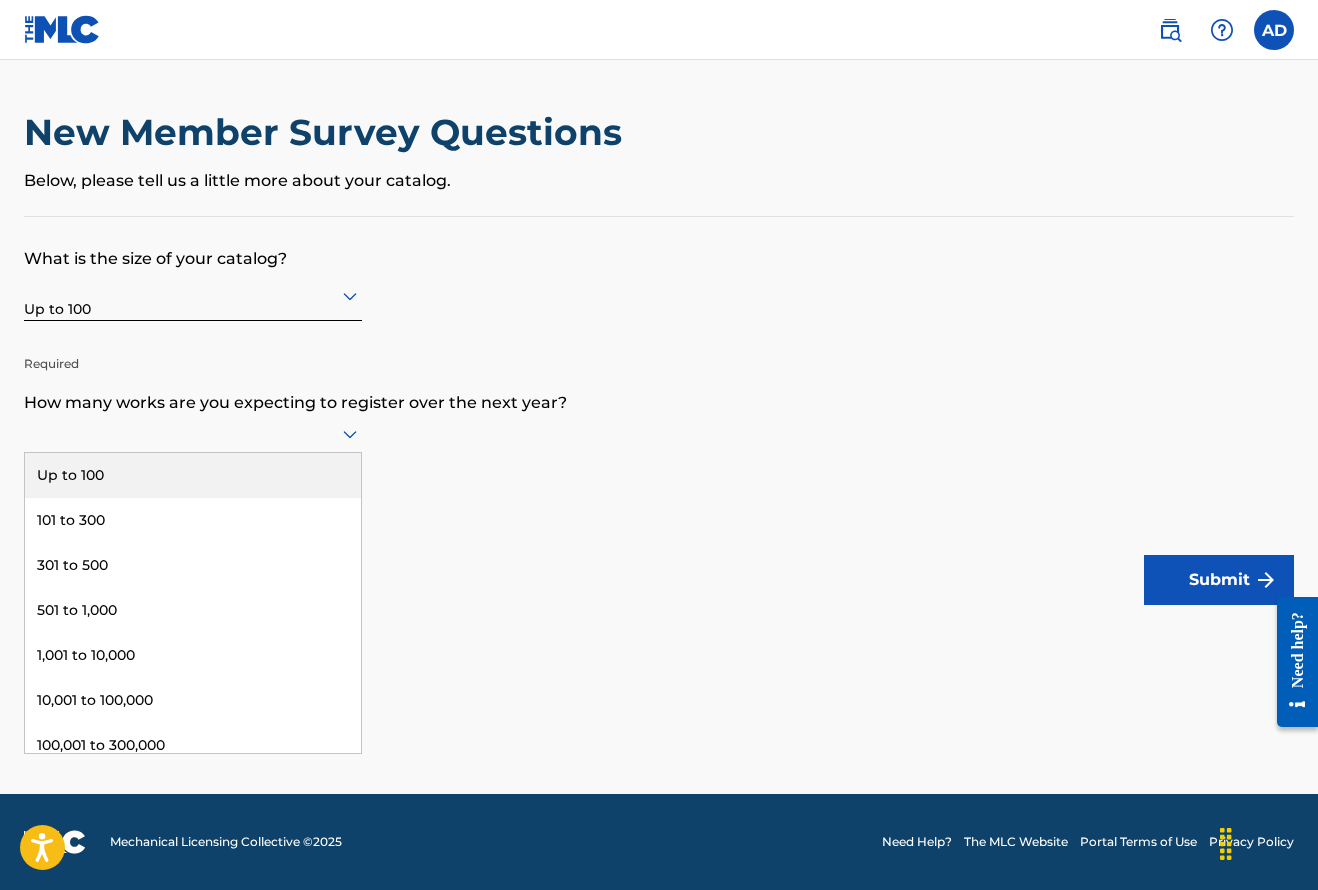 click on "Up to 100" at bounding box center (193, 475) 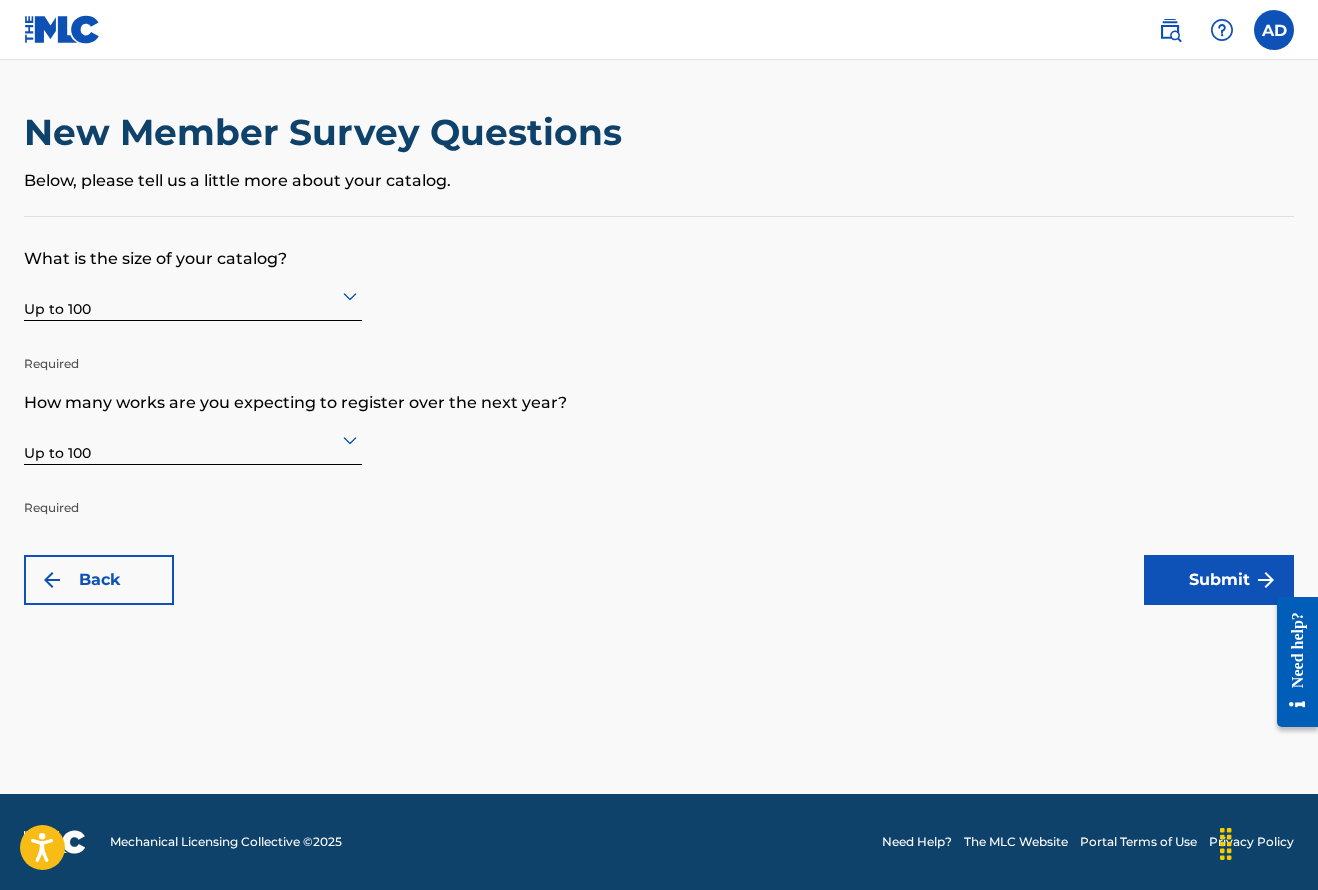 click on "Submit" at bounding box center [1219, 580] 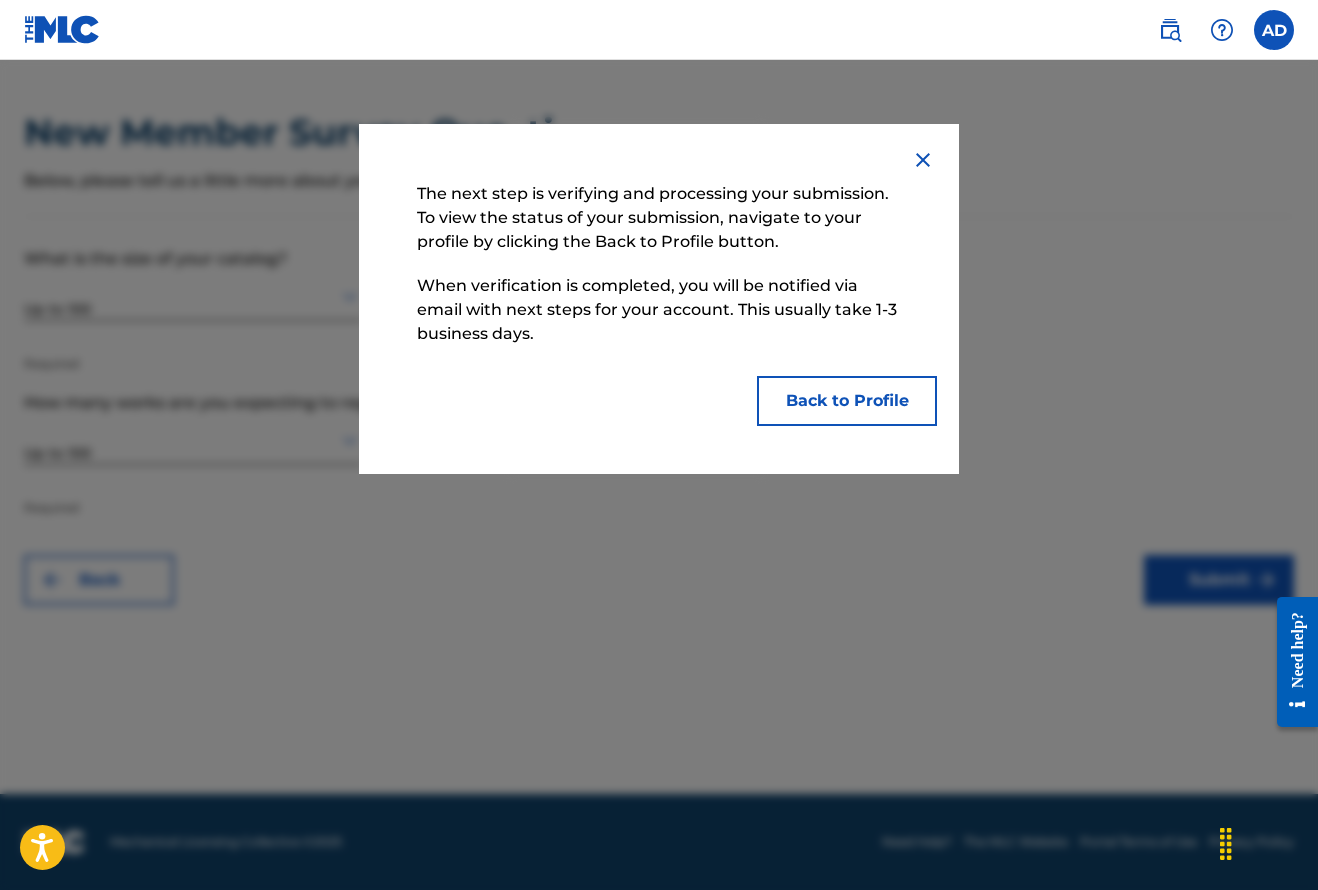 click on "Back to Profile" at bounding box center (847, 401) 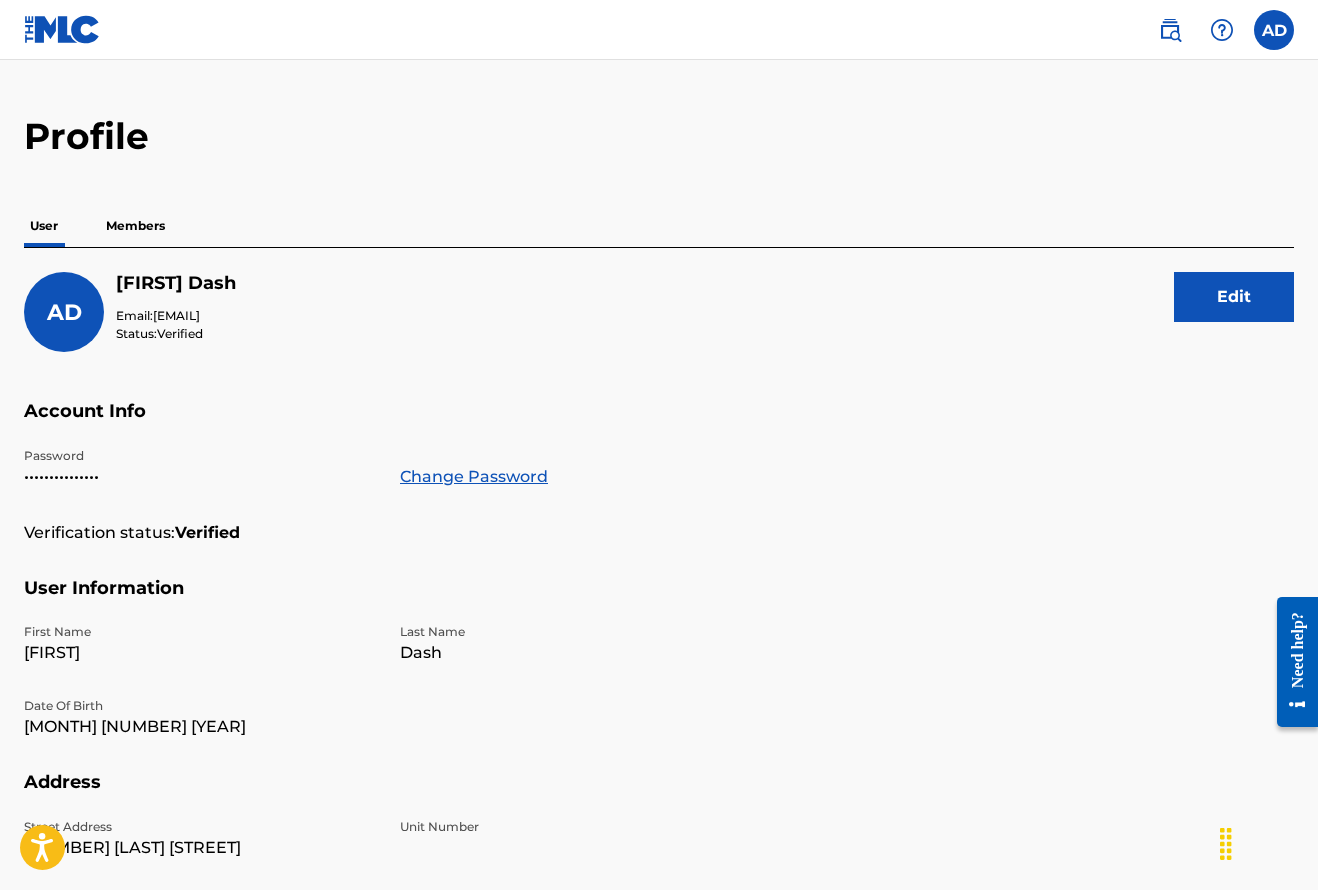 scroll, scrollTop: 0, scrollLeft: 0, axis: both 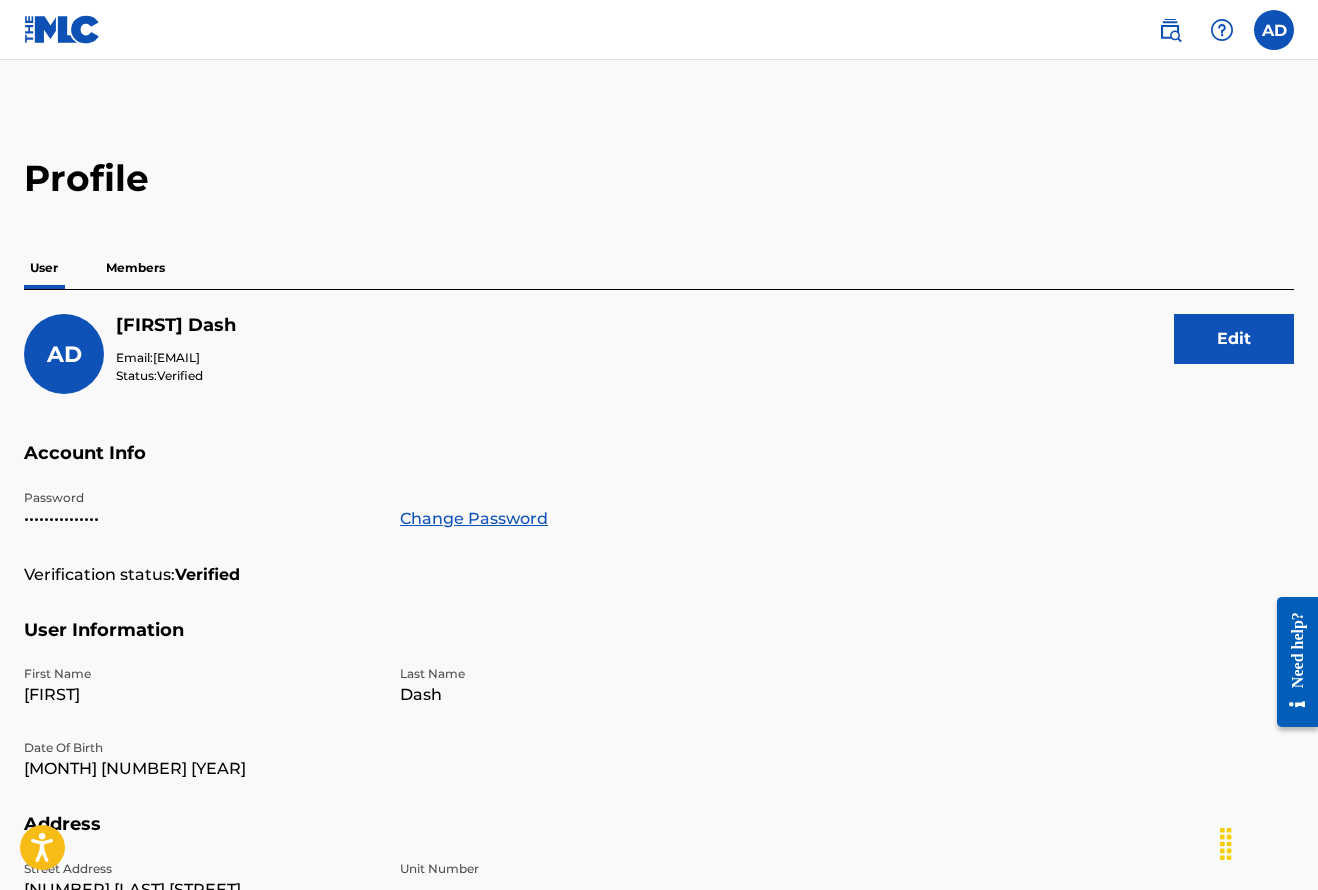 click on "Members" at bounding box center (135, 268) 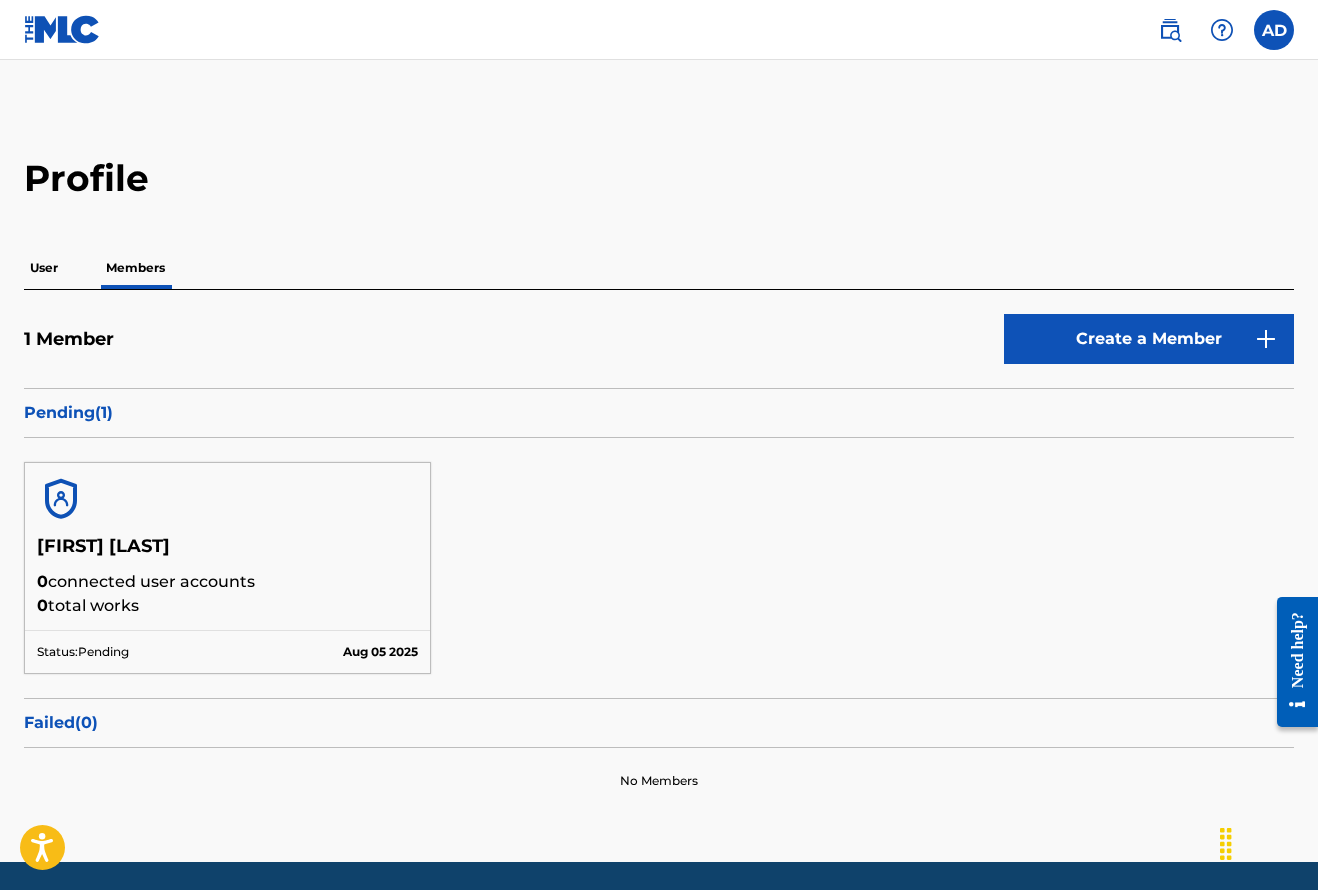 click at bounding box center [62, 29] 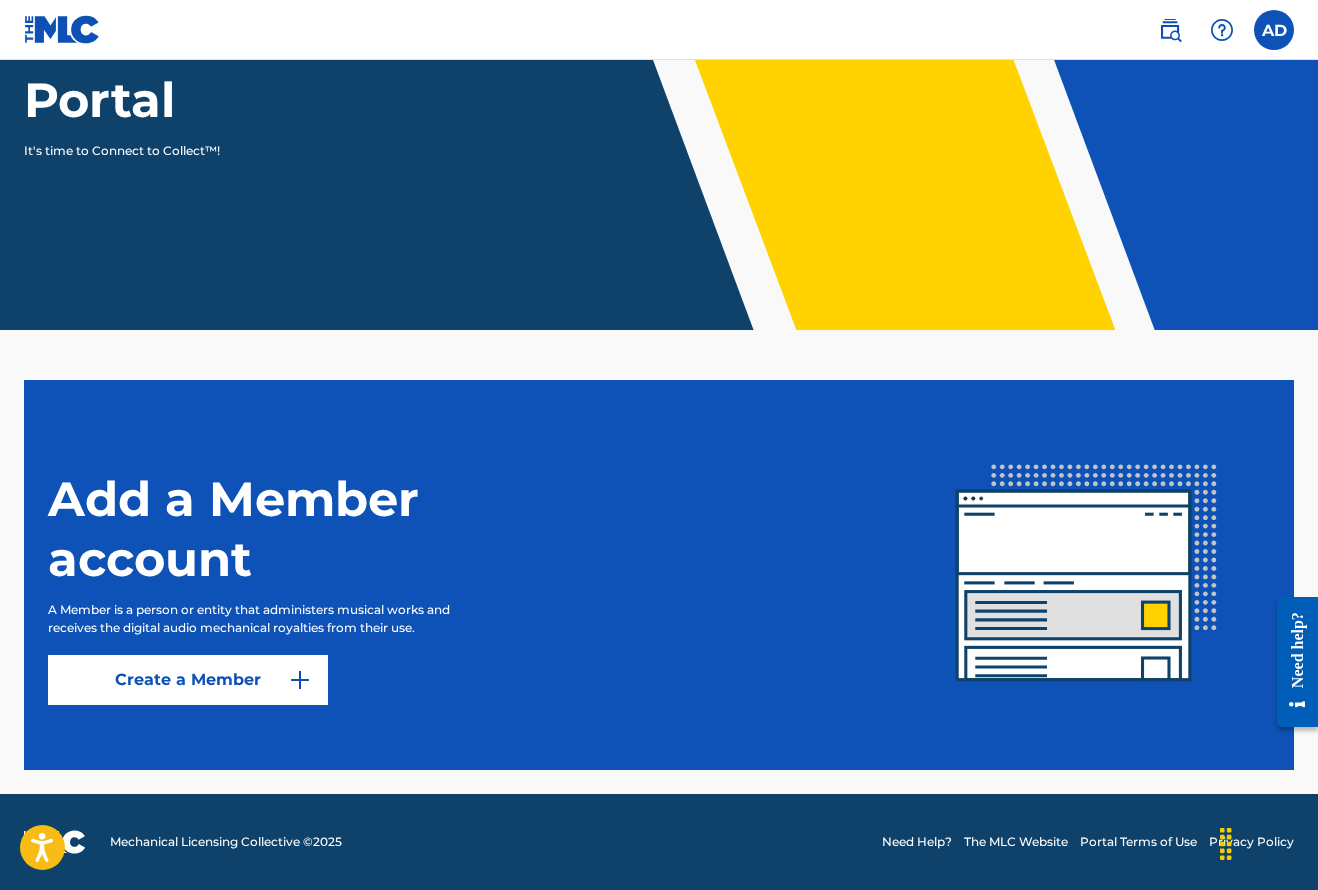 scroll, scrollTop: 0, scrollLeft: 0, axis: both 